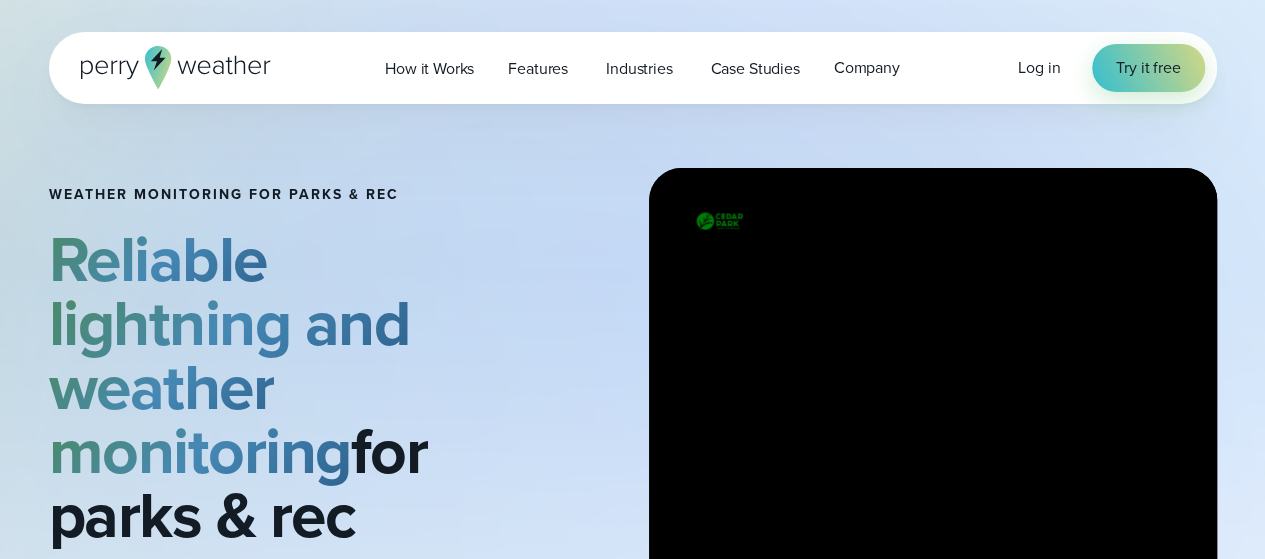 scroll, scrollTop: 66, scrollLeft: 0, axis: vertical 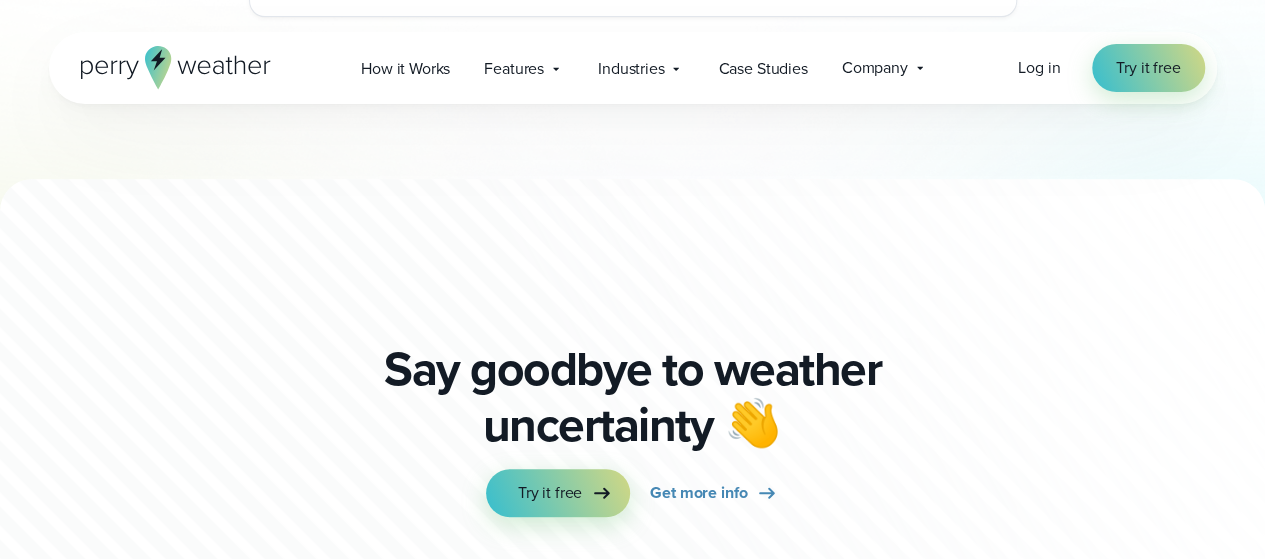 click 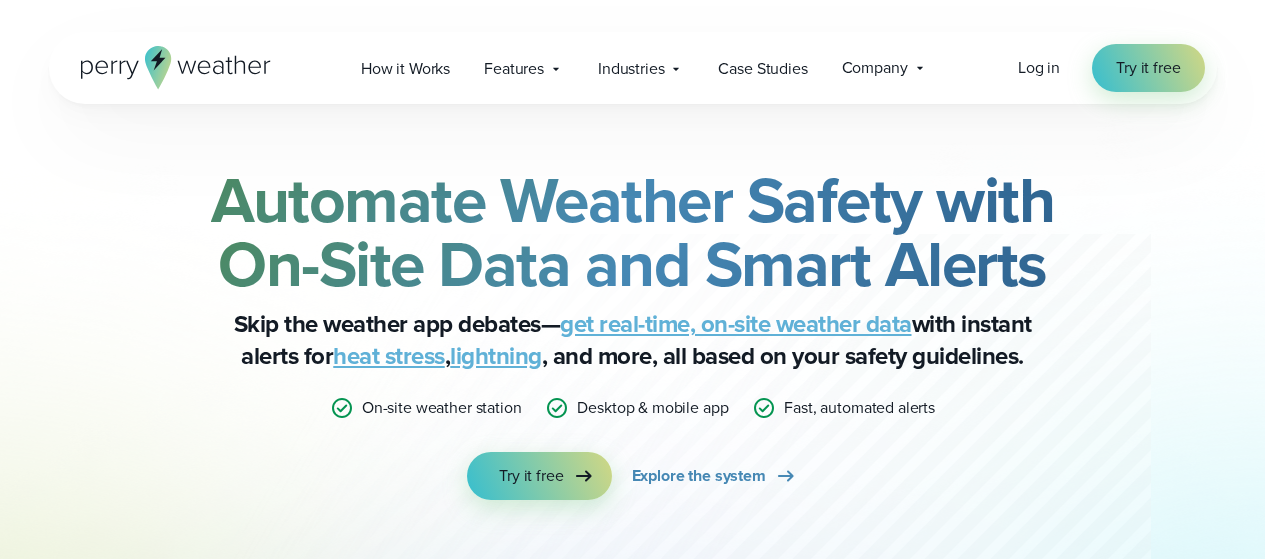 scroll, scrollTop: 0, scrollLeft: 0, axis: both 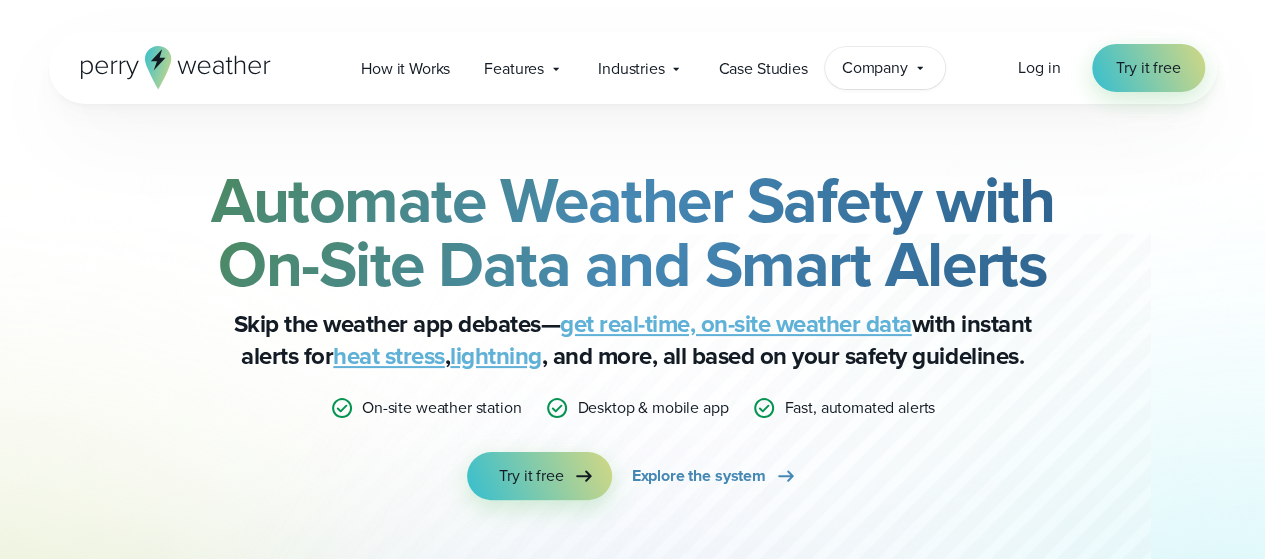 click on "Company" at bounding box center (875, 68) 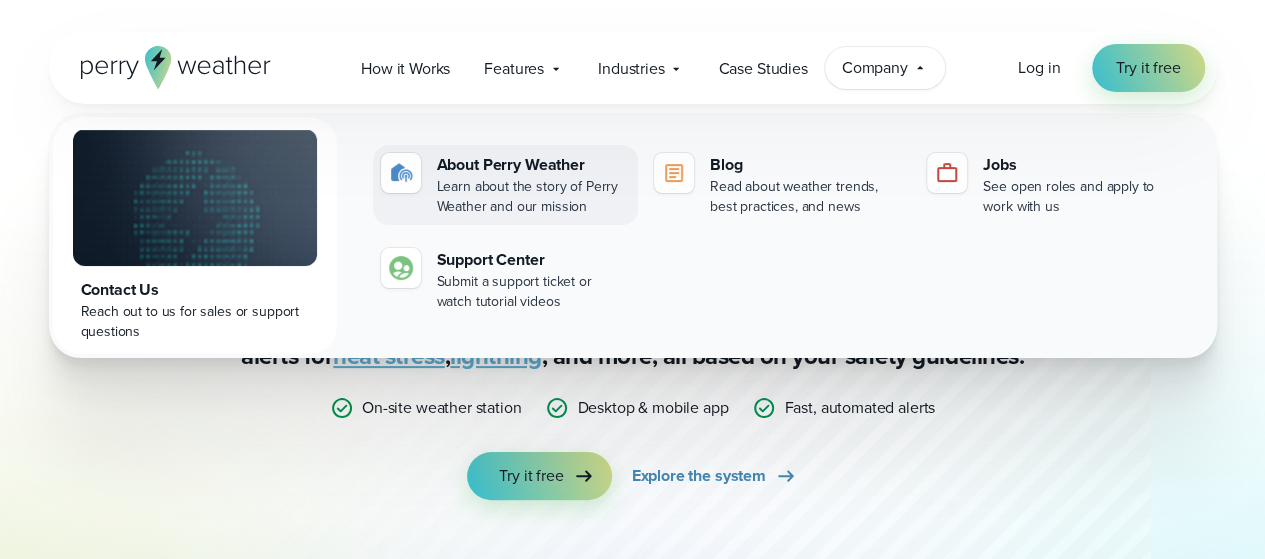 click on "Learn about the story of Perry Weather and our mission" at bounding box center [533, 197] 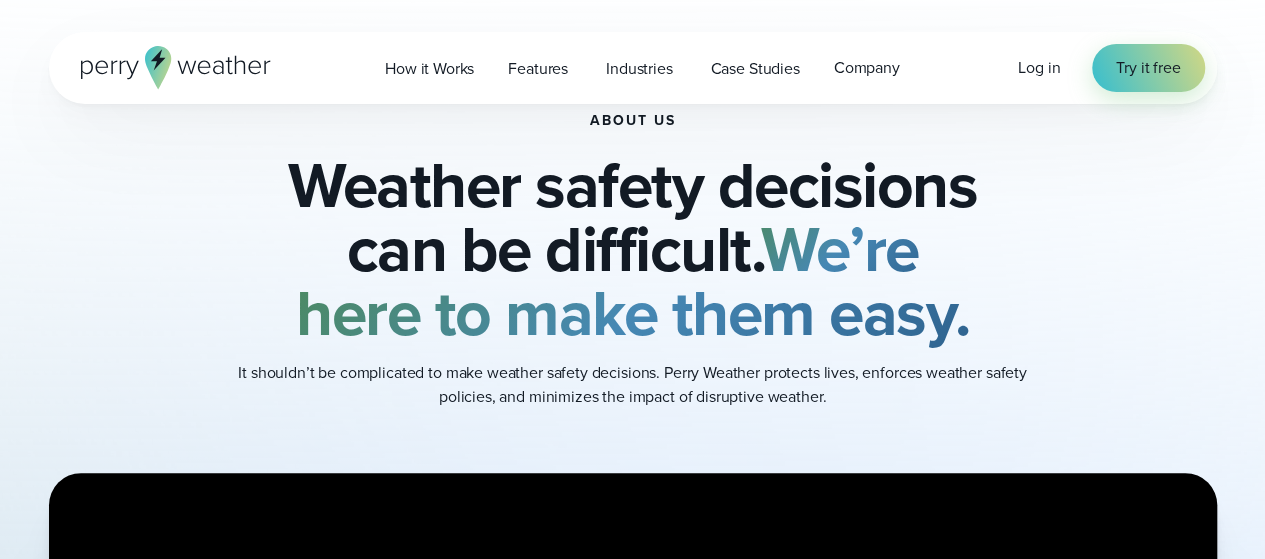 scroll, scrollTop: 524, scrollLeft: 0, axis: vertical 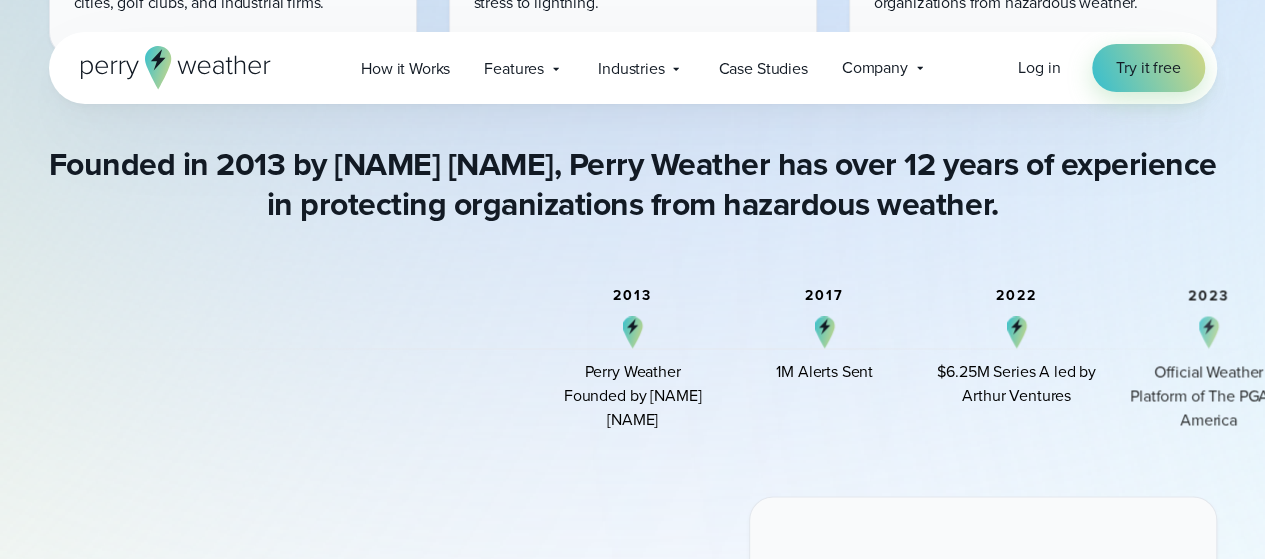 click on "2023
Official Weather Platform of The PGA of America" at bounding box center [1209, 360] 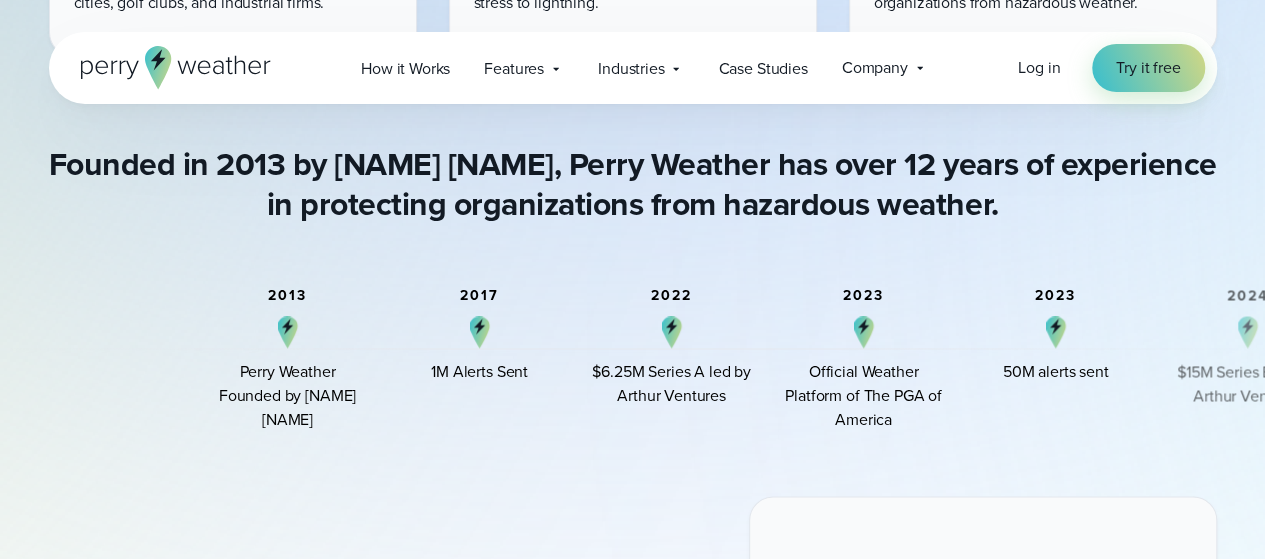 drag, startPoint x: 1170, startPoint y: 331, endPoint x: 820, endPoint y: 303, distance: 351.11823 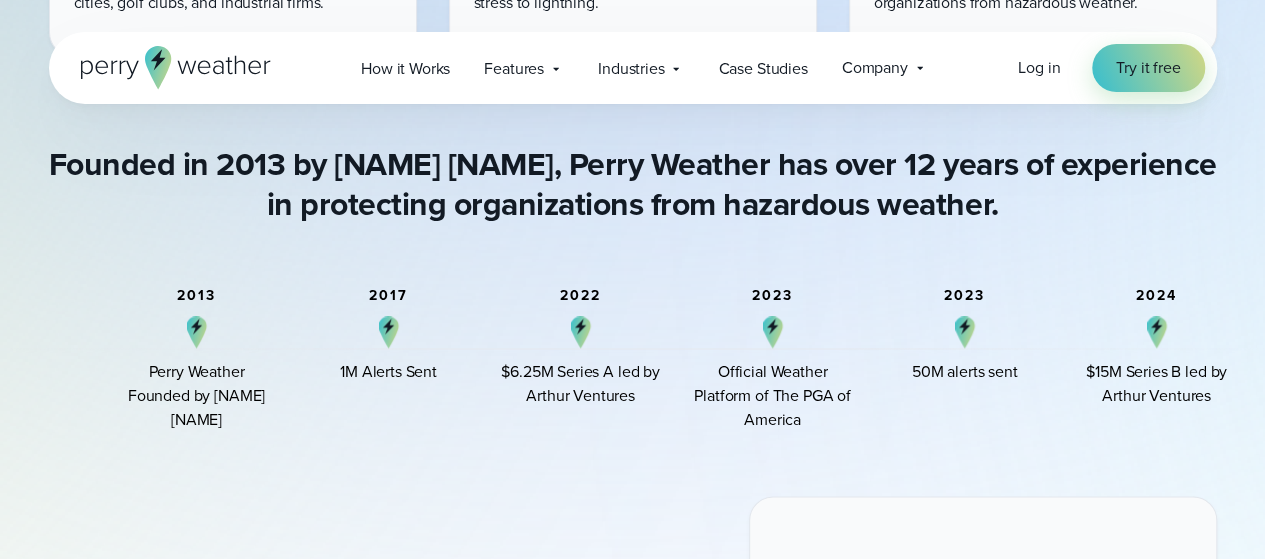 drag, startPoint x: 820, startPoint y: 303, endPoint x: 734, endPoint y: 293, distance: 86.579445 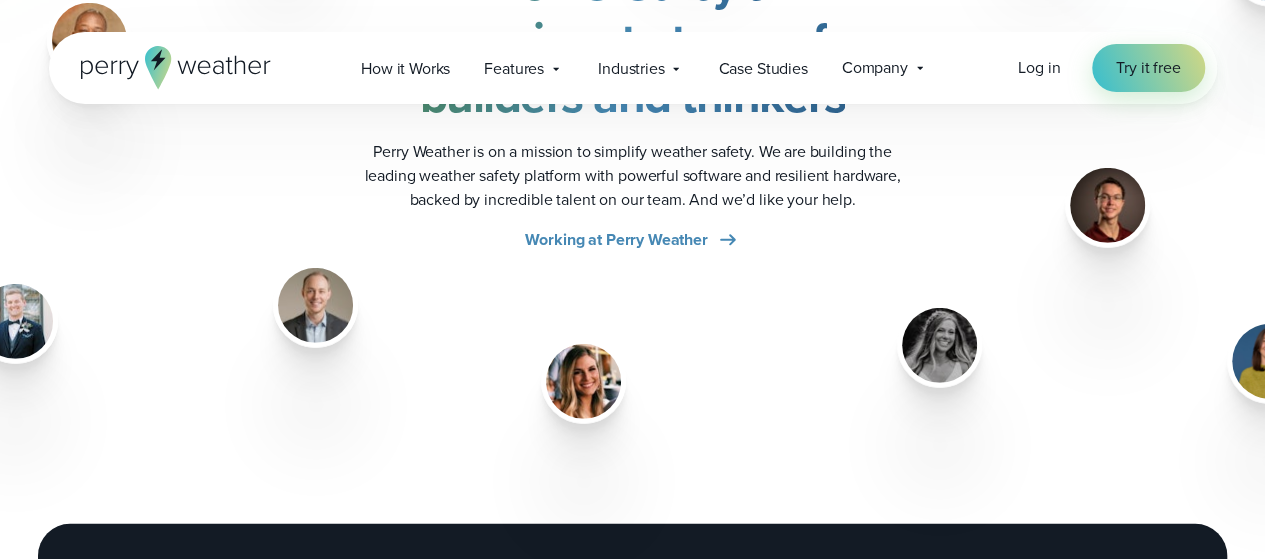 scroll, scrollTop: 2695, scrollLeft: 0, axis: vertical 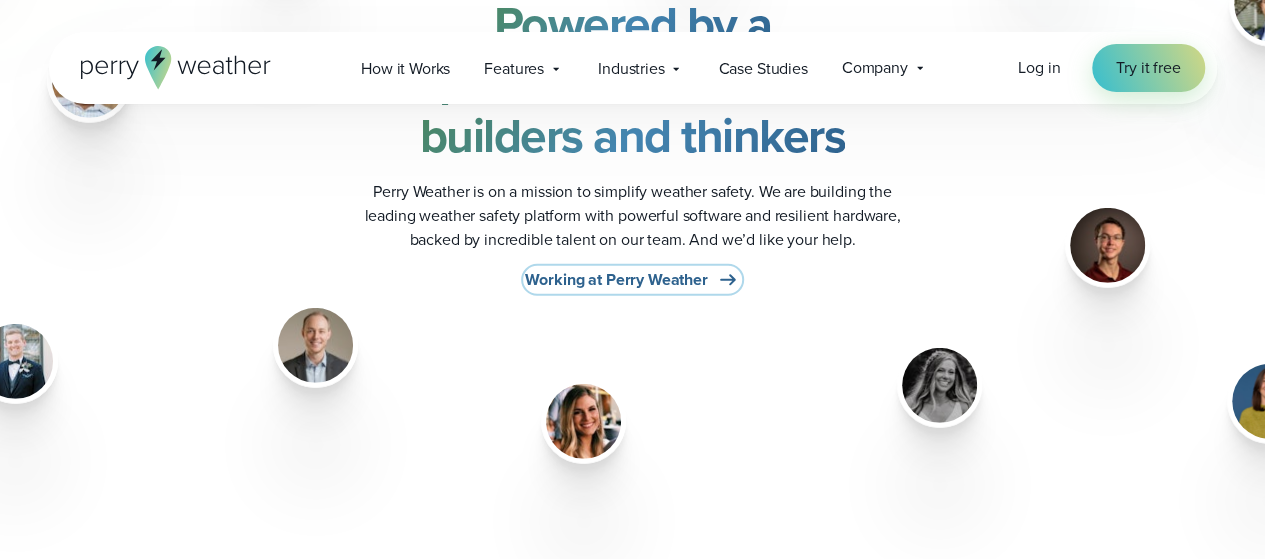 click on "Working at Perry Weather" at bounding box center (616, 280) 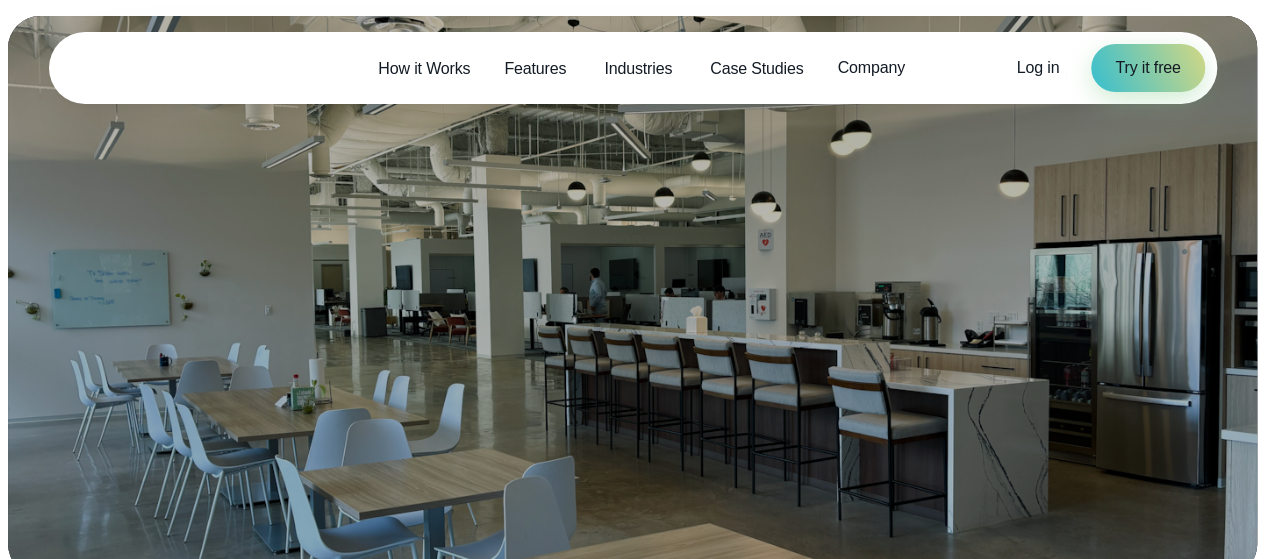scroll, scrollTop: 124, scrollLeft: 0, axis: vertical 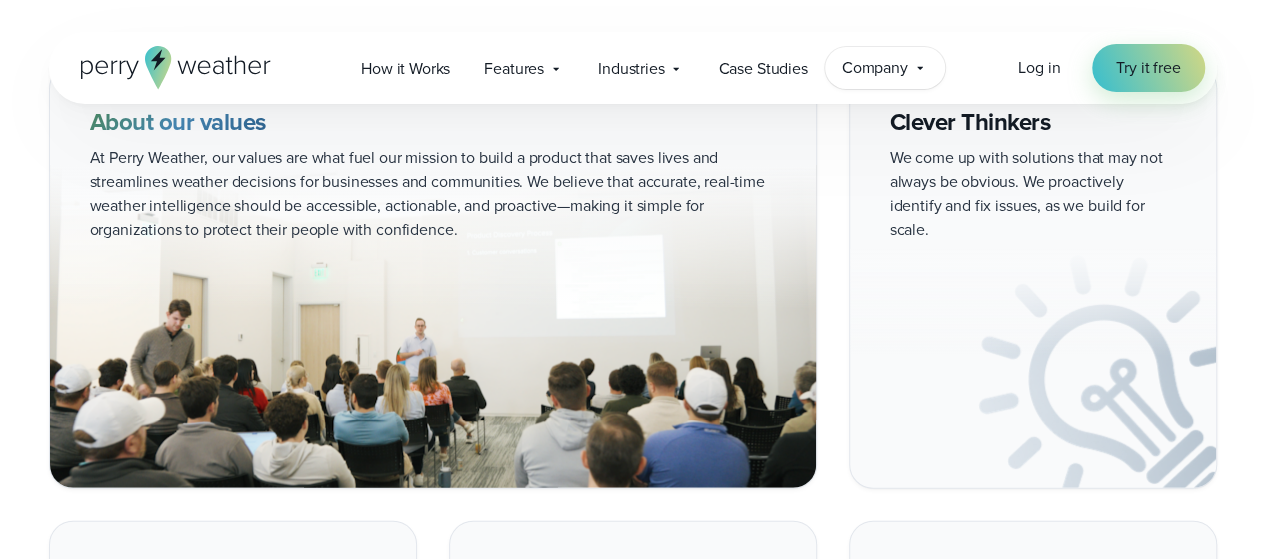click on "Company" at bounding box center (875, 68) 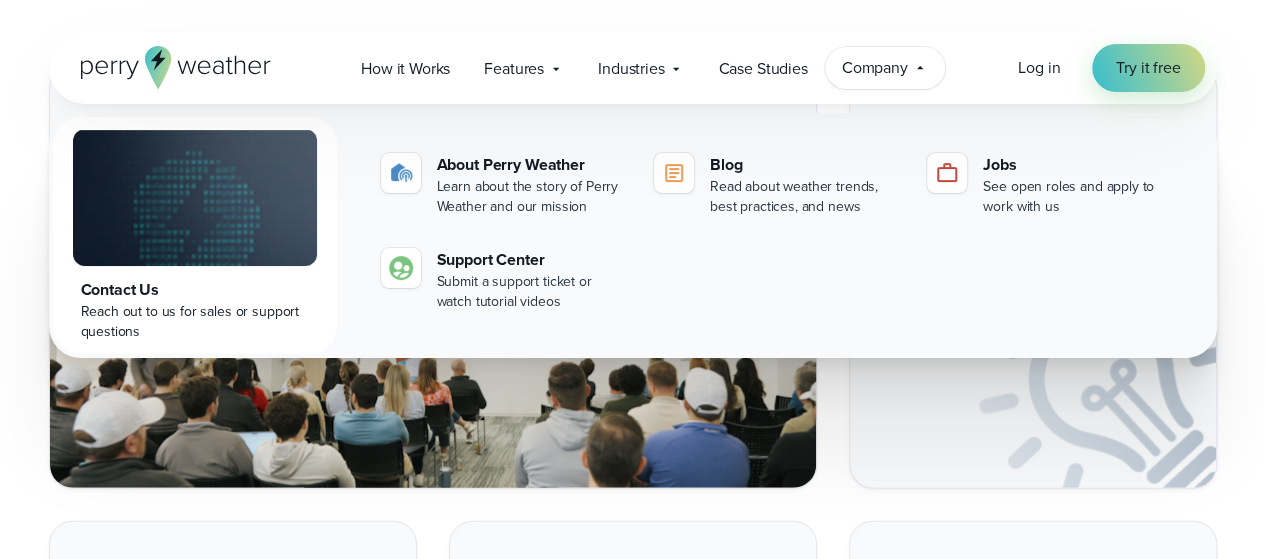 click on "Company" at bounding box center [875, 68] 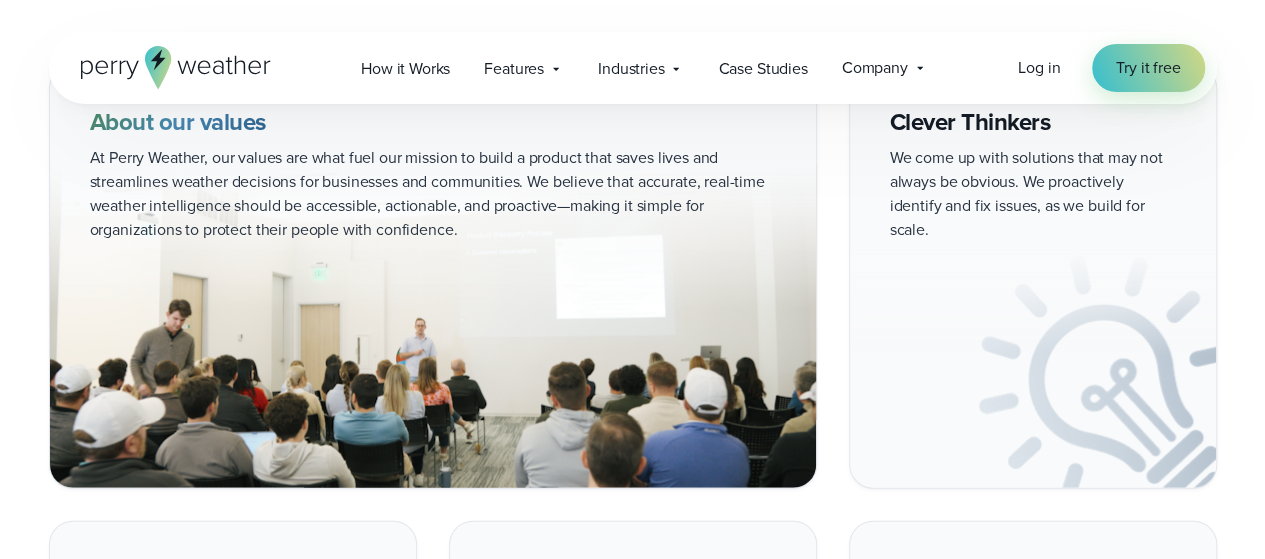click 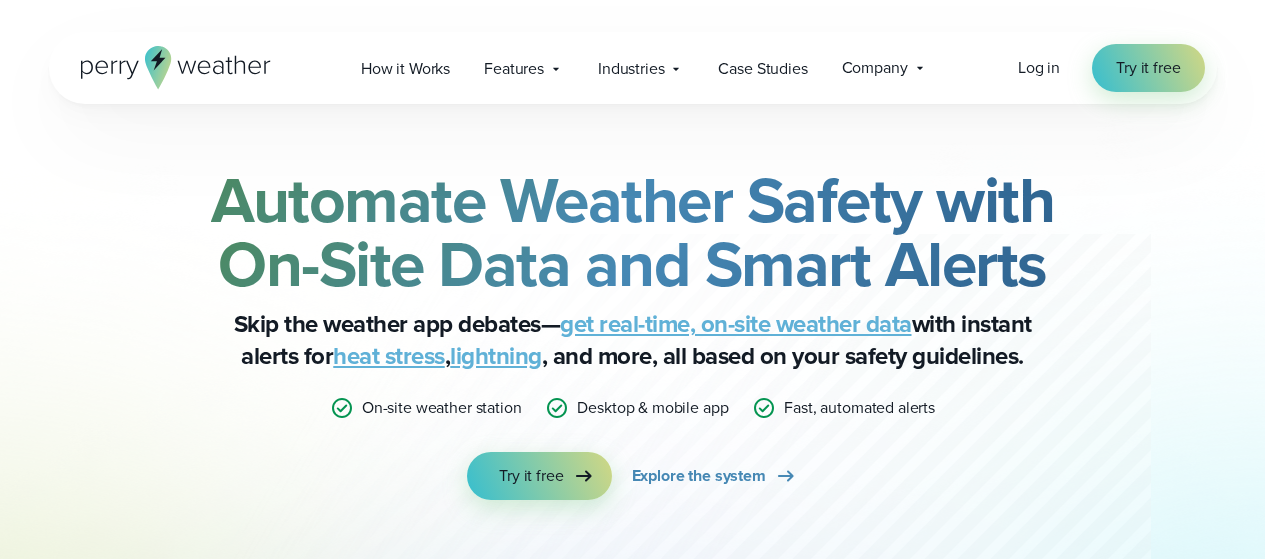 scroll, scrollTop: 0, scrollLeft: 0, axis: both 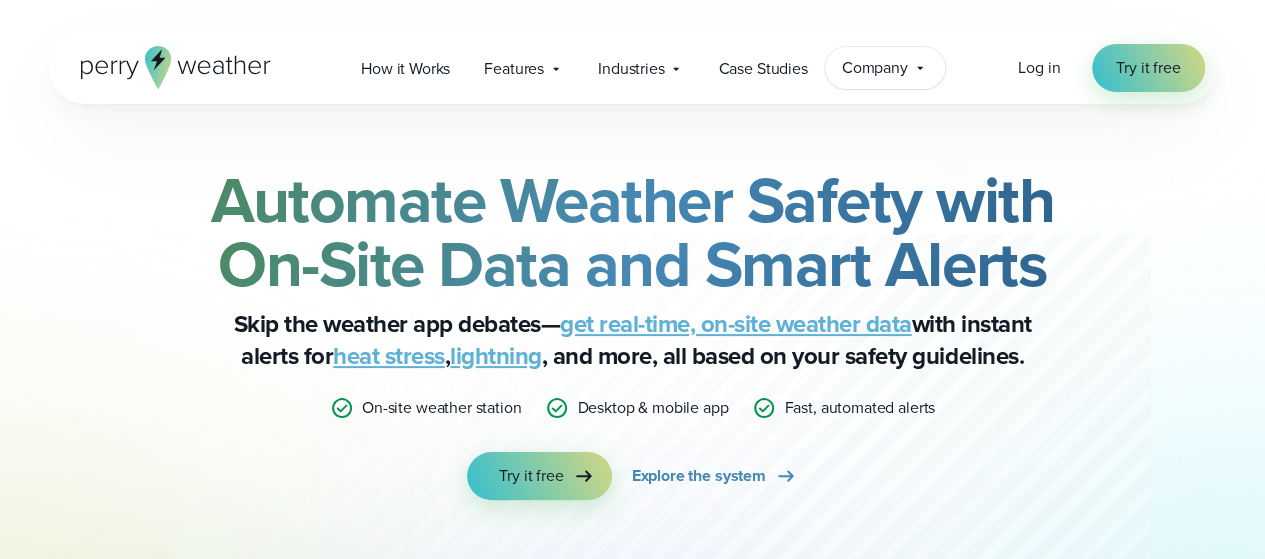 click on "Company
Contact Us
Reach out to us for sales or support questions" at bounding box center [885, 68] 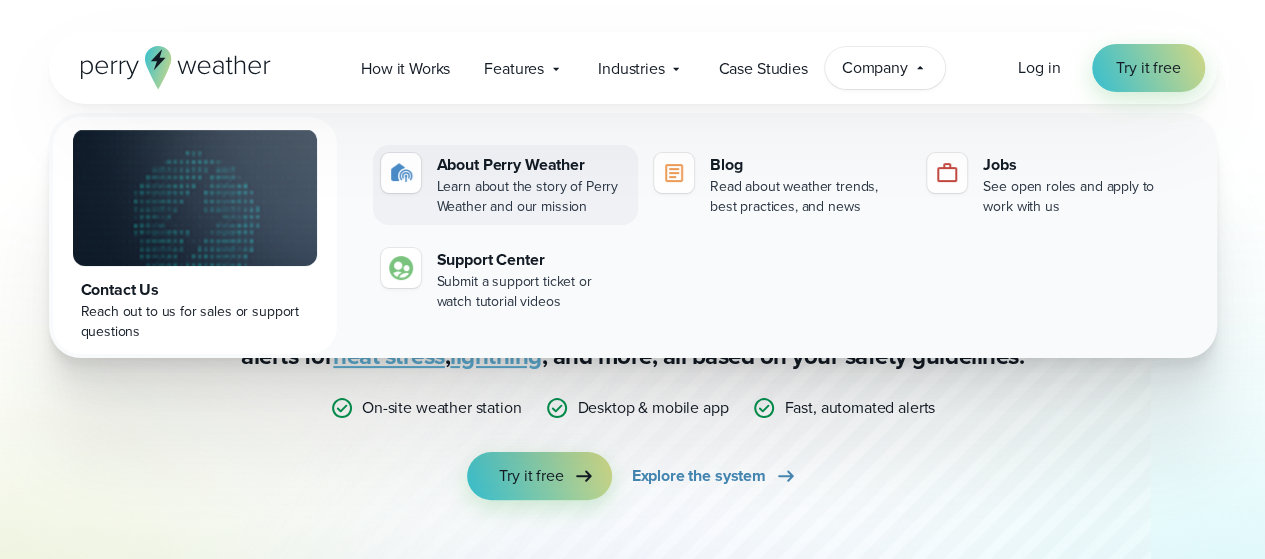 click at bounding box center (401, 173) 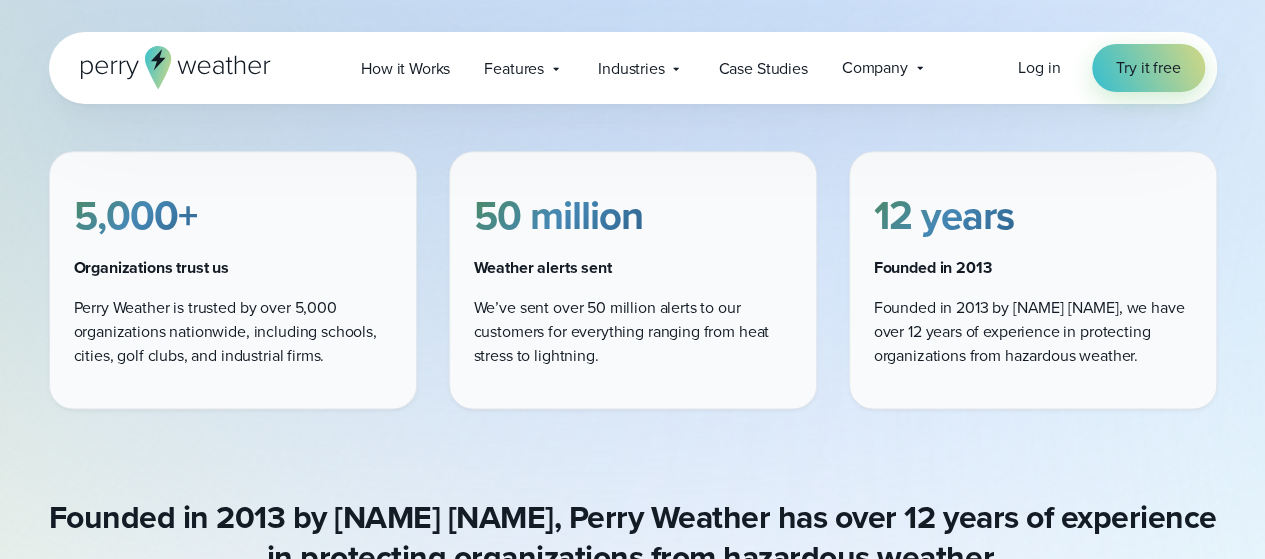 scroll, scrollTop: 1707, scrollLeft: 0, axis: vertical 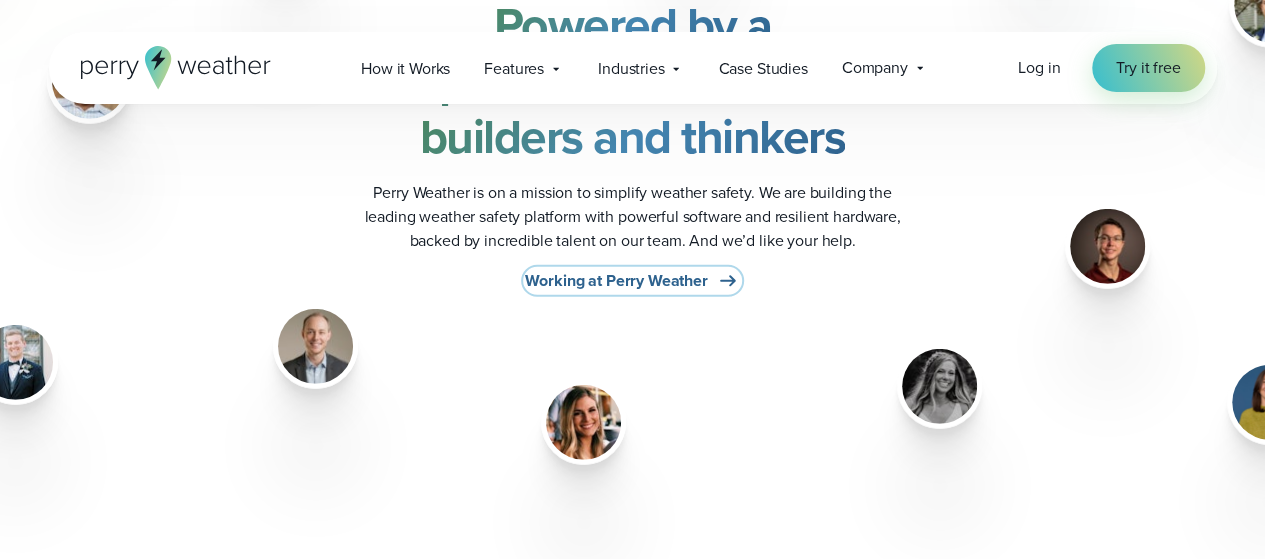 click on "Working at Perry Weather" at bounding box center (616, 281) 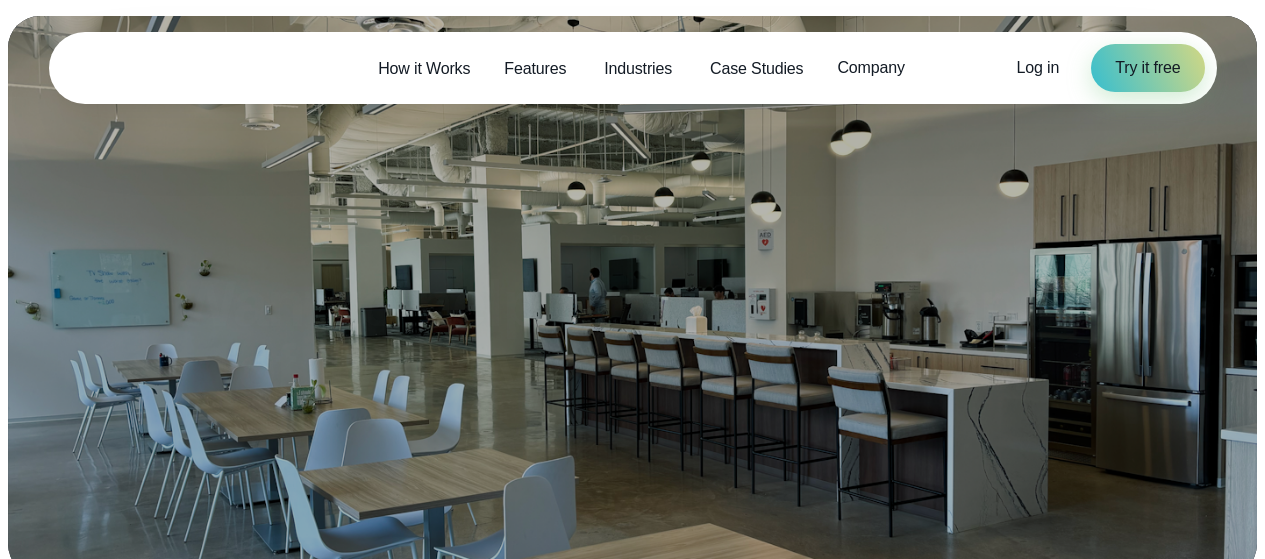 scroll, scrollTop: 0, scrollLeft: 0, axis: both 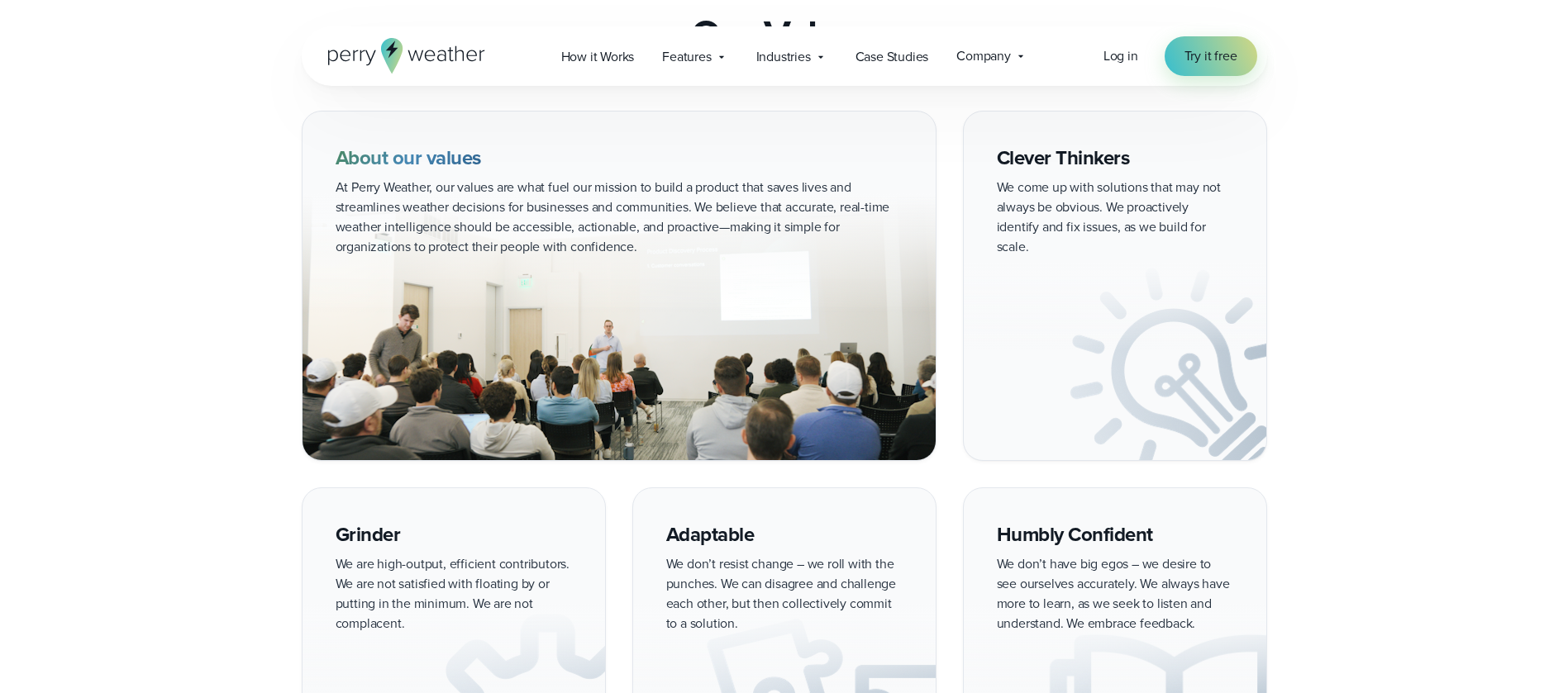 drag, startPoint x: 998, startPoint y: 1, endPoint x: 117, endPoint y: 461, distance: 993.8617 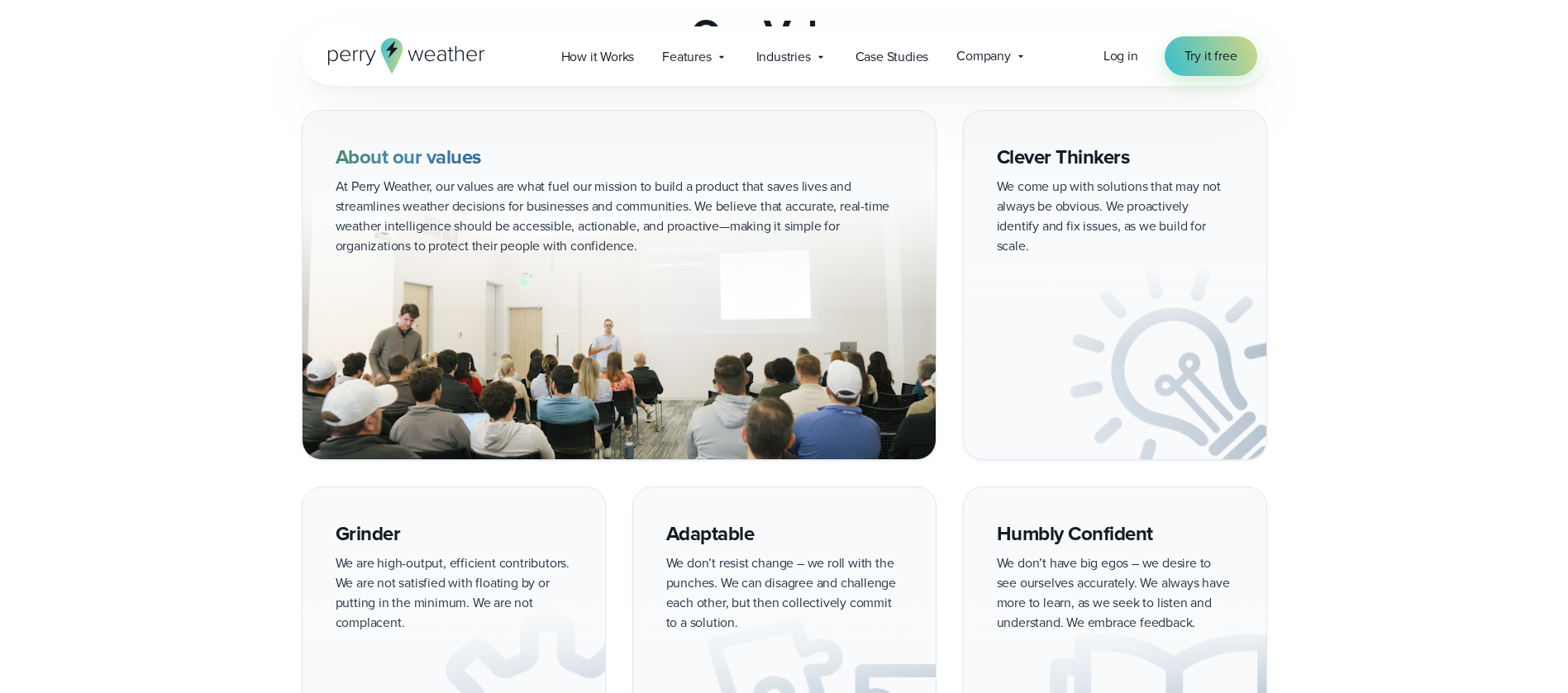scroll, scrollTop: 2175, scrollLeft: 0, axis: vertical 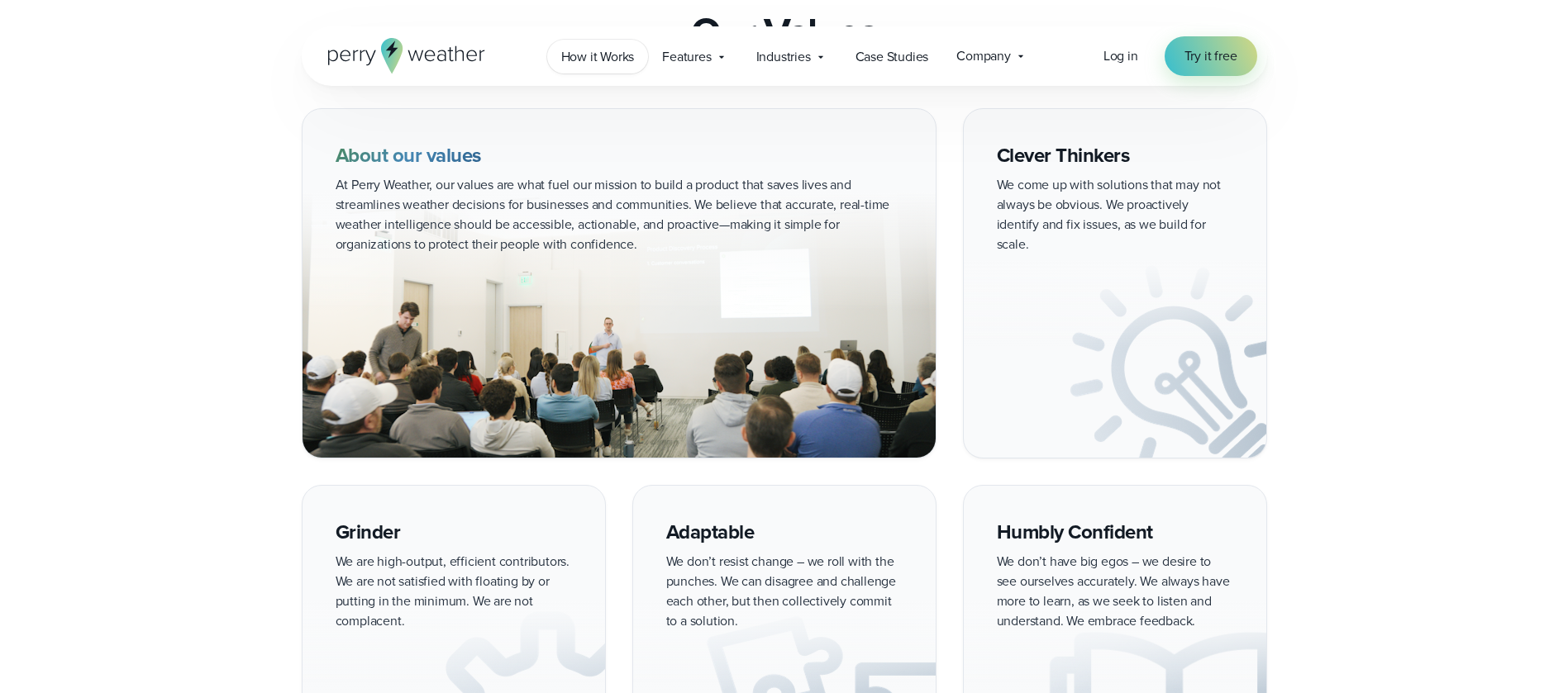 click on "How it Works" at bounding box center (598, 57) 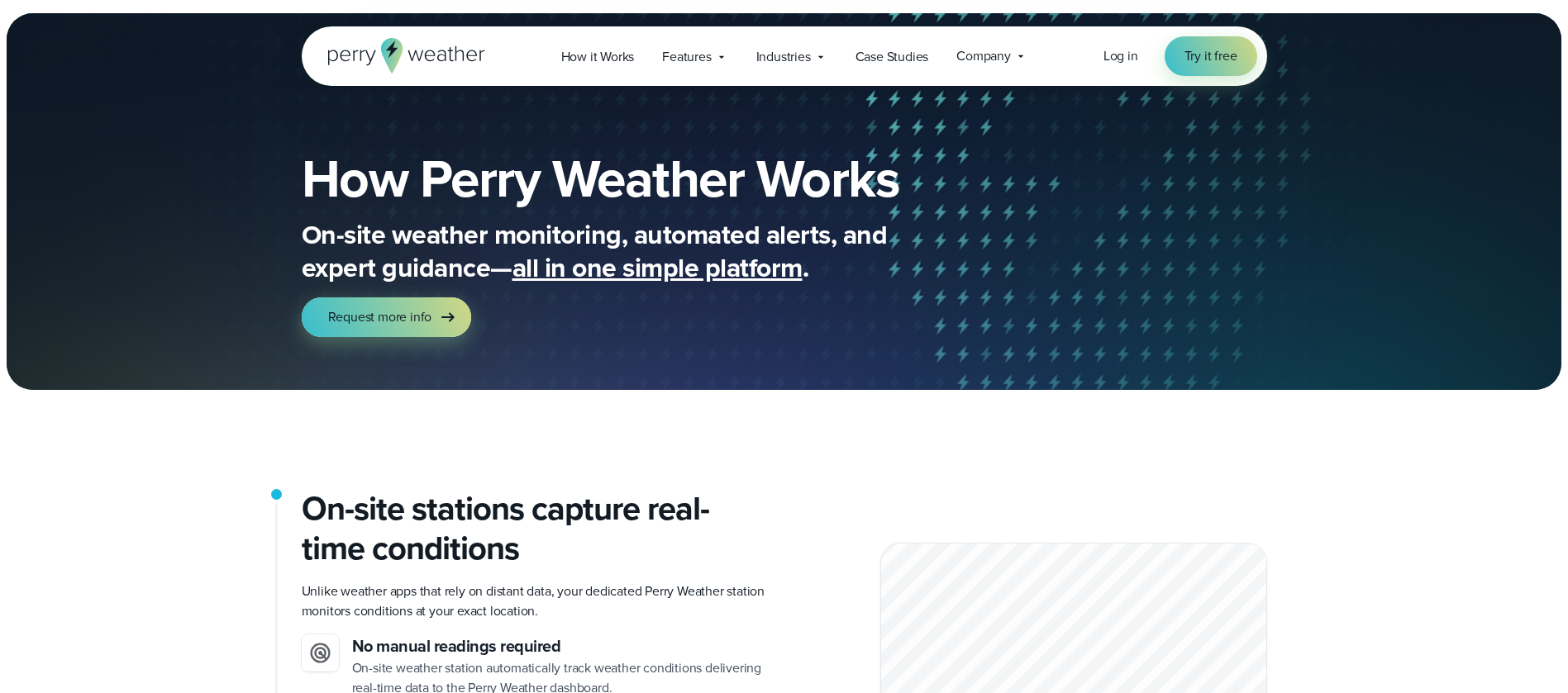 scroll, scrollTop: 0, scrollLeft: 0, axis: both 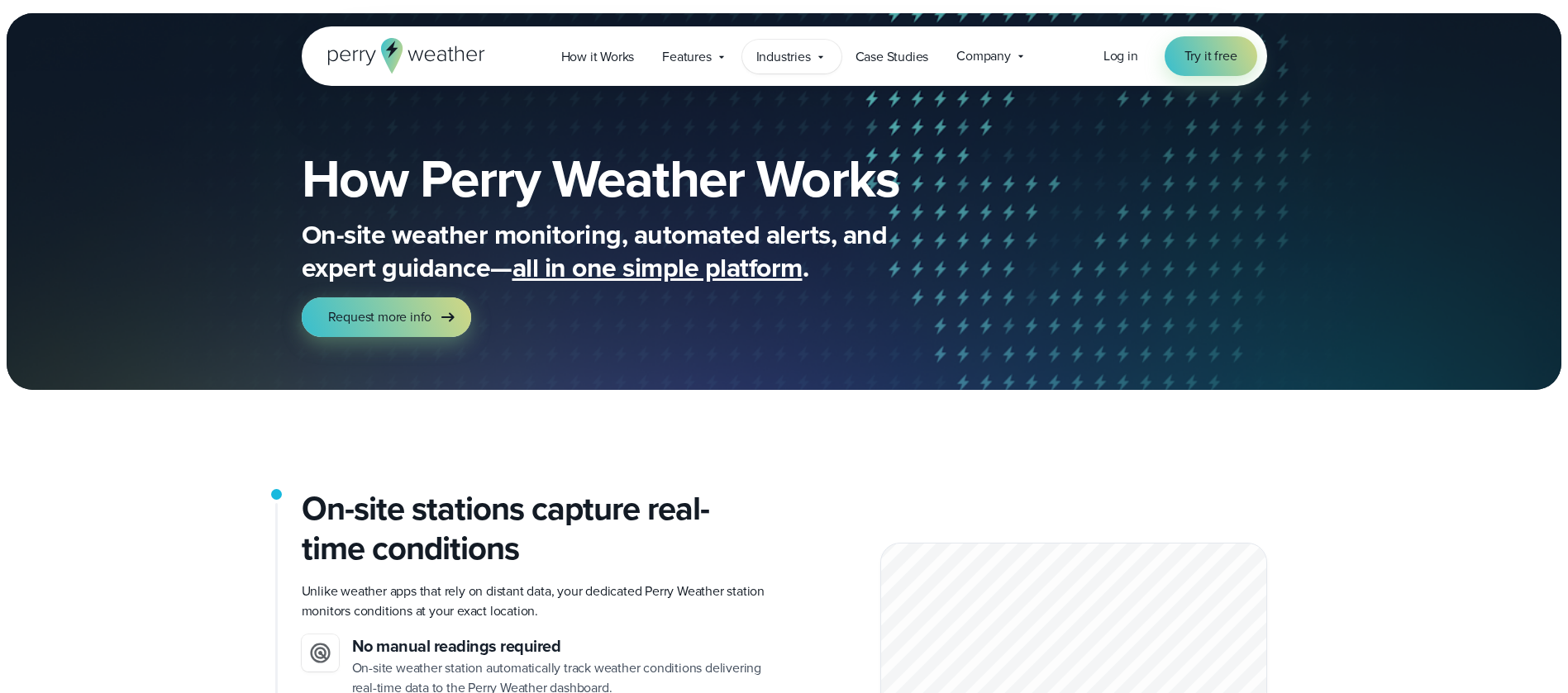 click on "Industries" at bounding box center (784, 57) 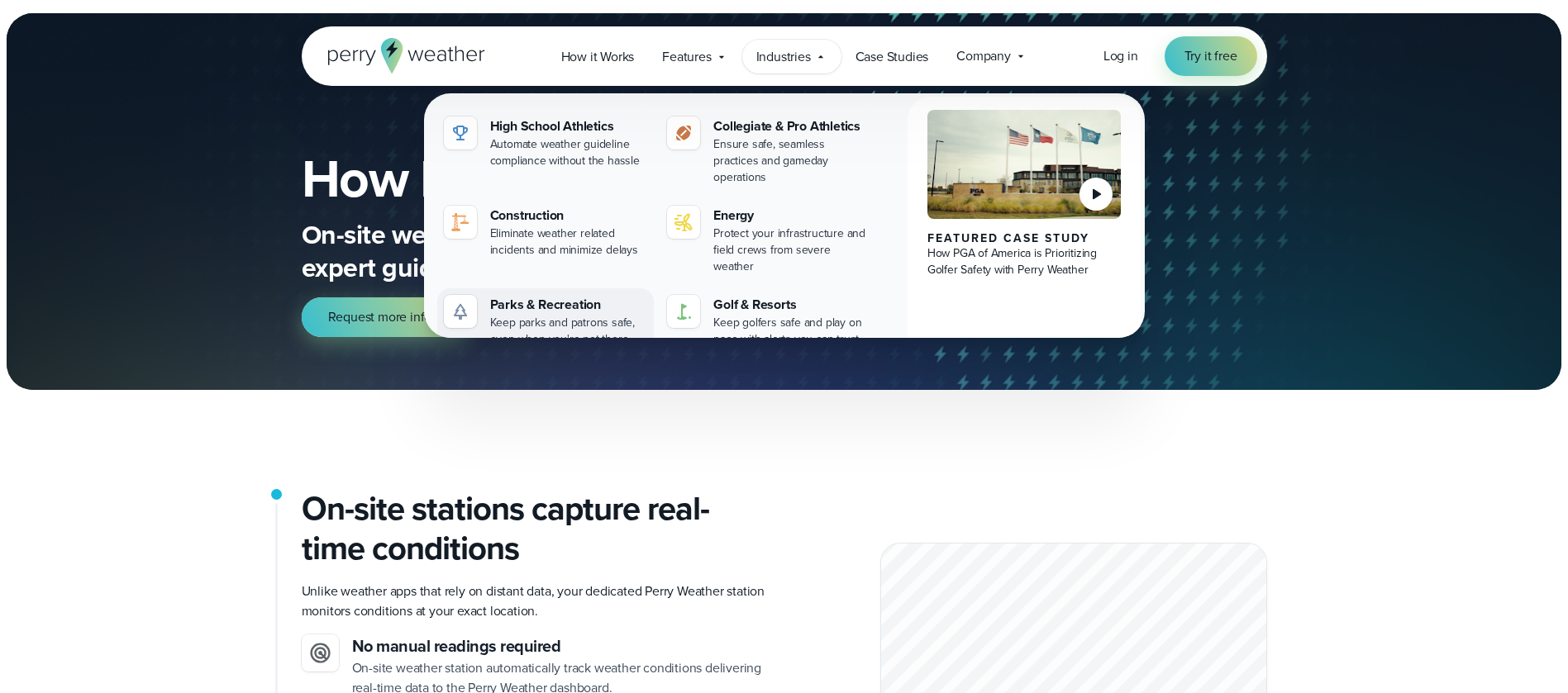 click on "Keep parks and patrons safe, even when you're not there" at bounding box center [569, 331] 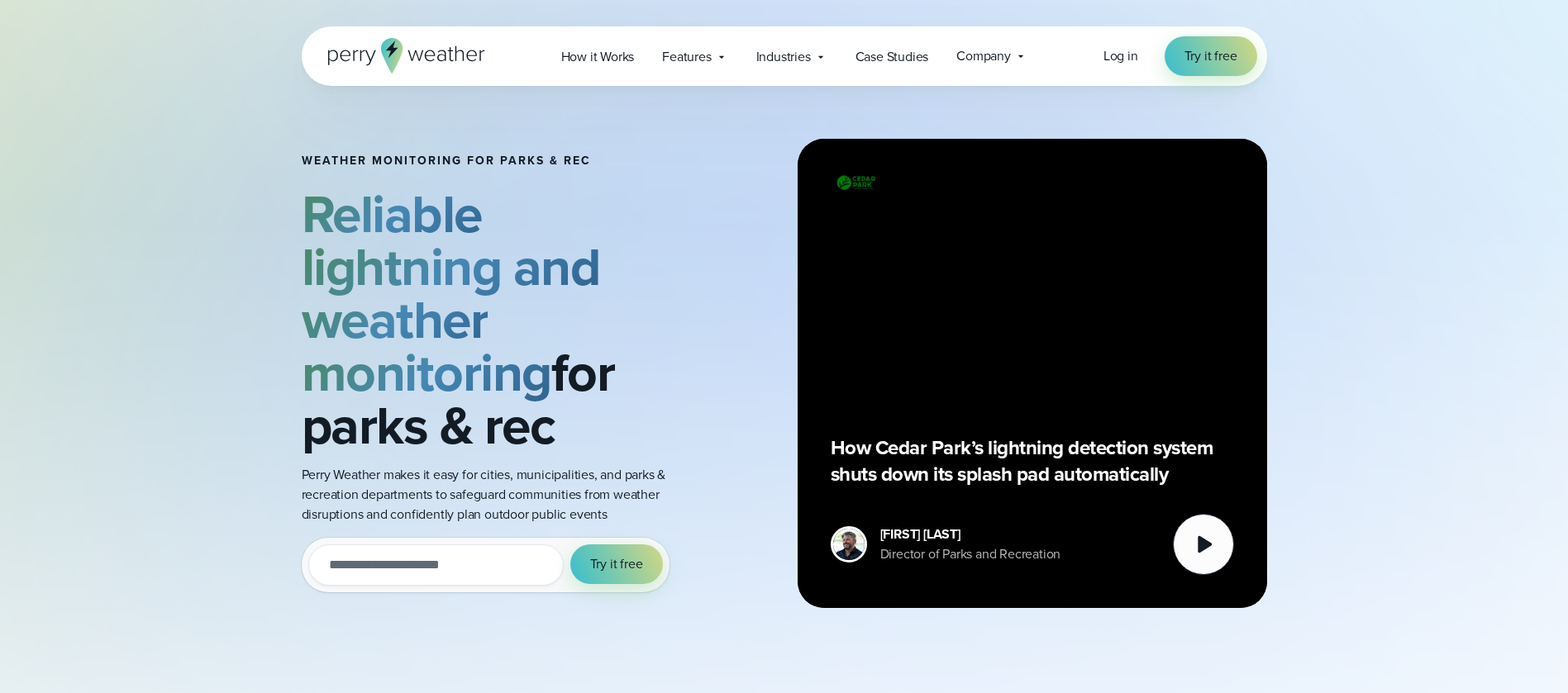 scroll, scrollTop: 0, scrollLeft: 0, axis: both 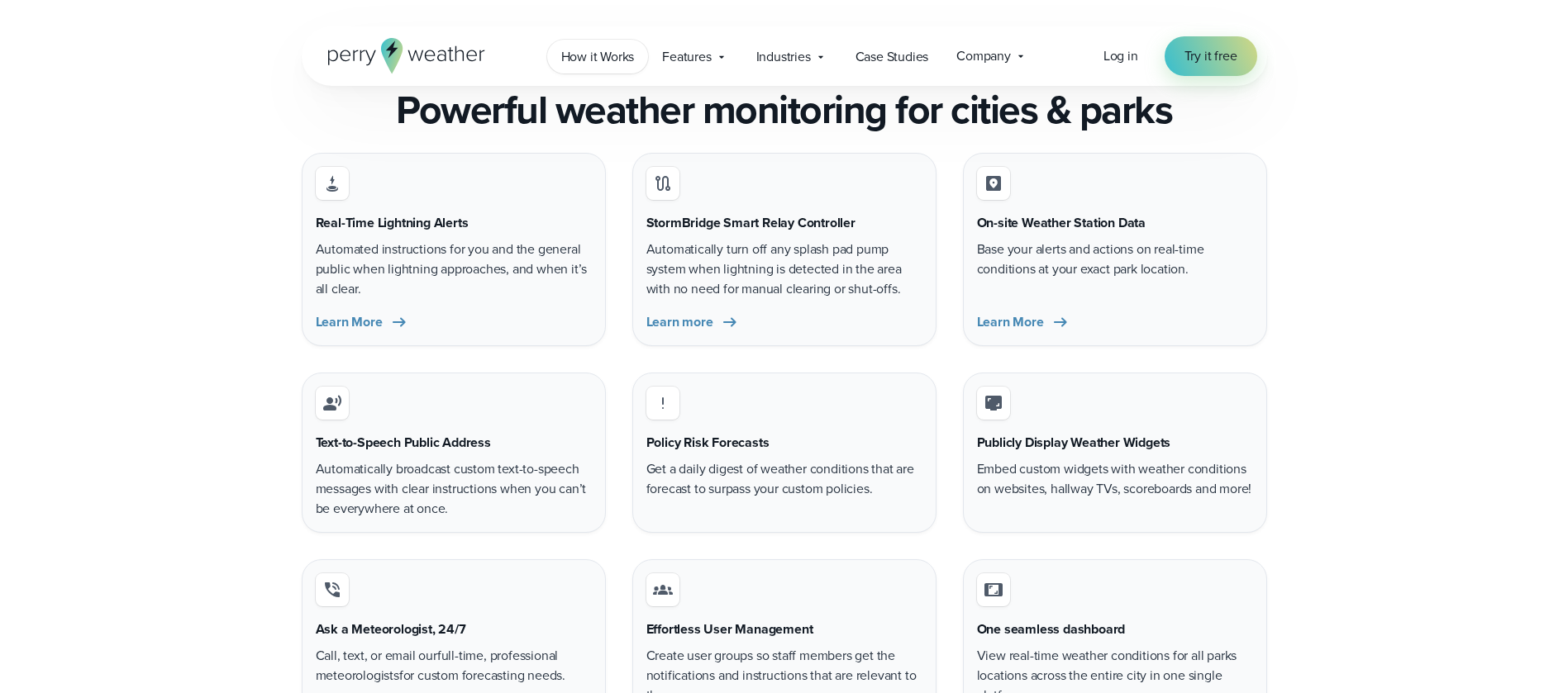 click on "How it Works" at bounding box center [598, 57] 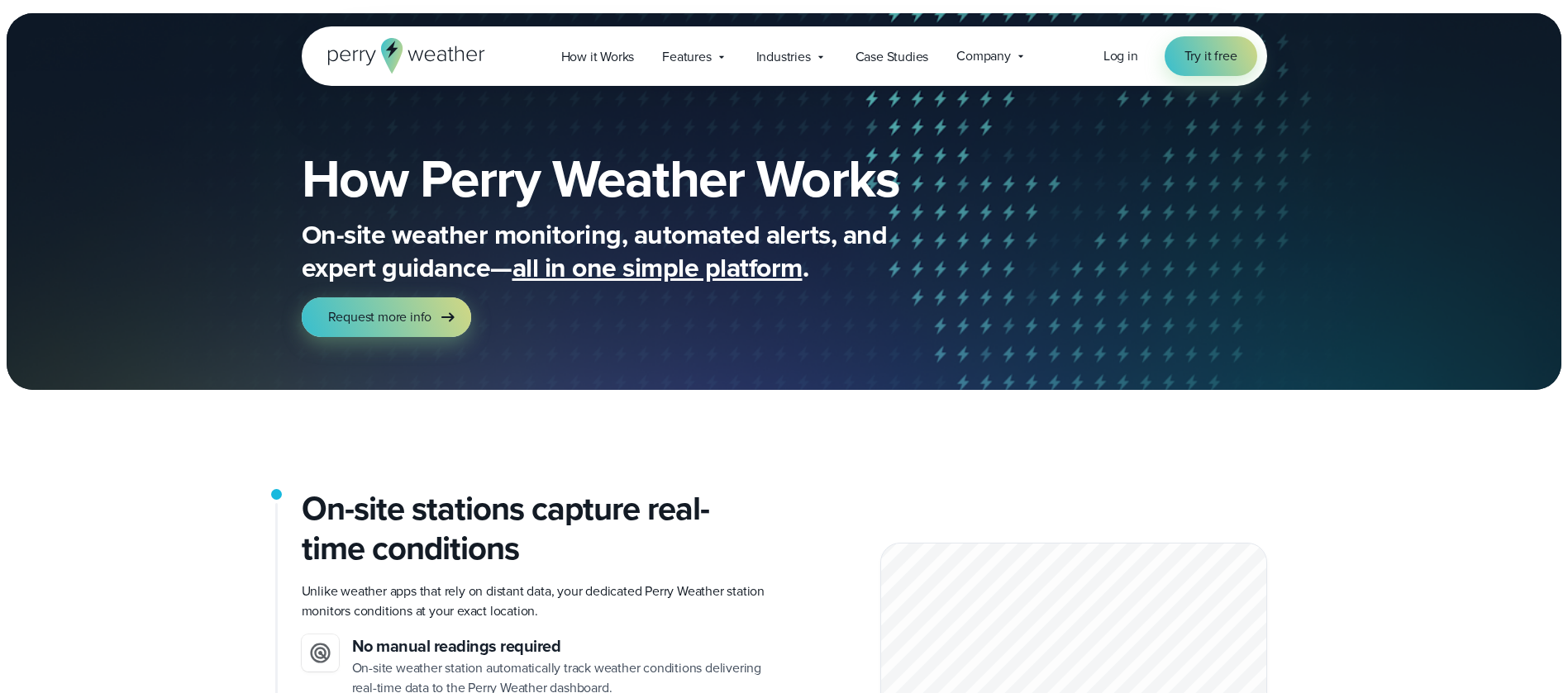scroll, scrollTop: 0, scrollLeft: 0, axis: both 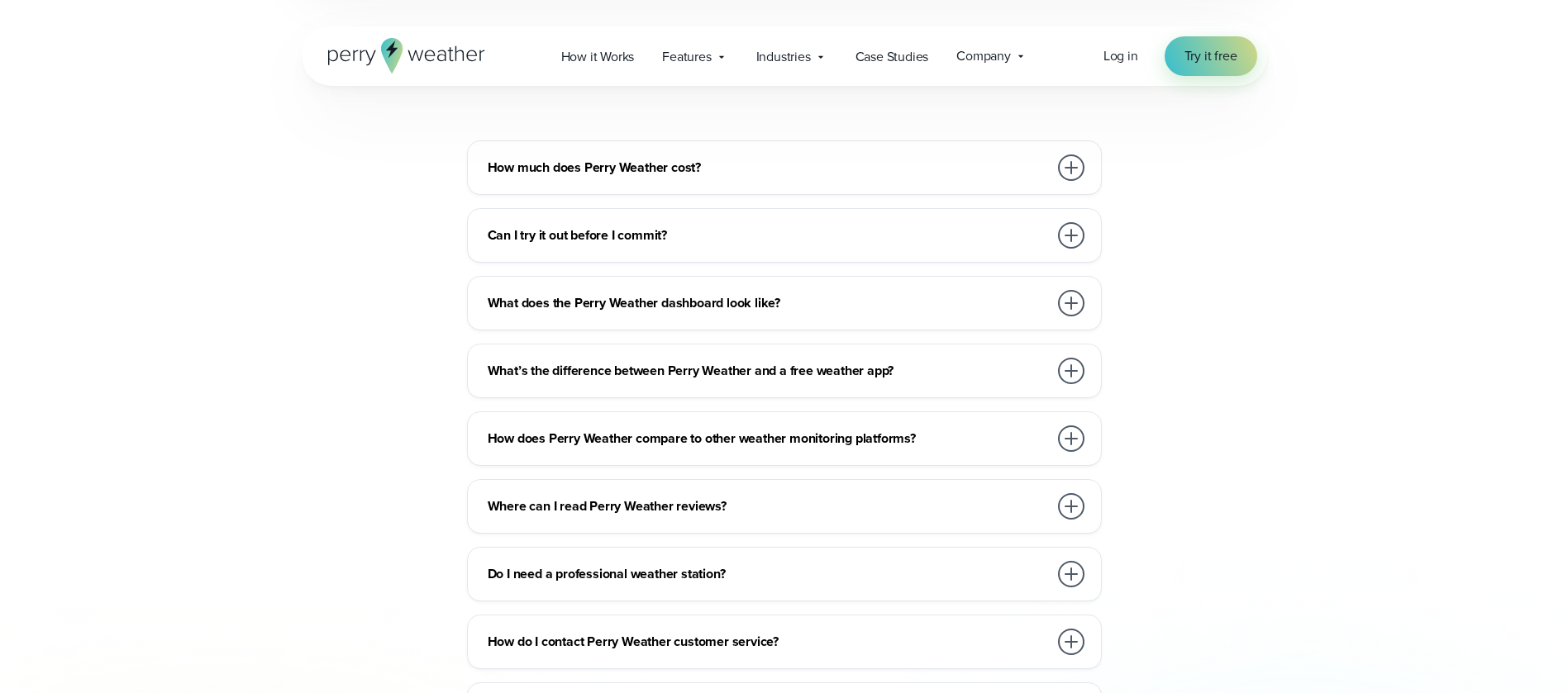 click on "What’s the difference between Perry Weather and a free weather app?" at bounding box center (768, 371) 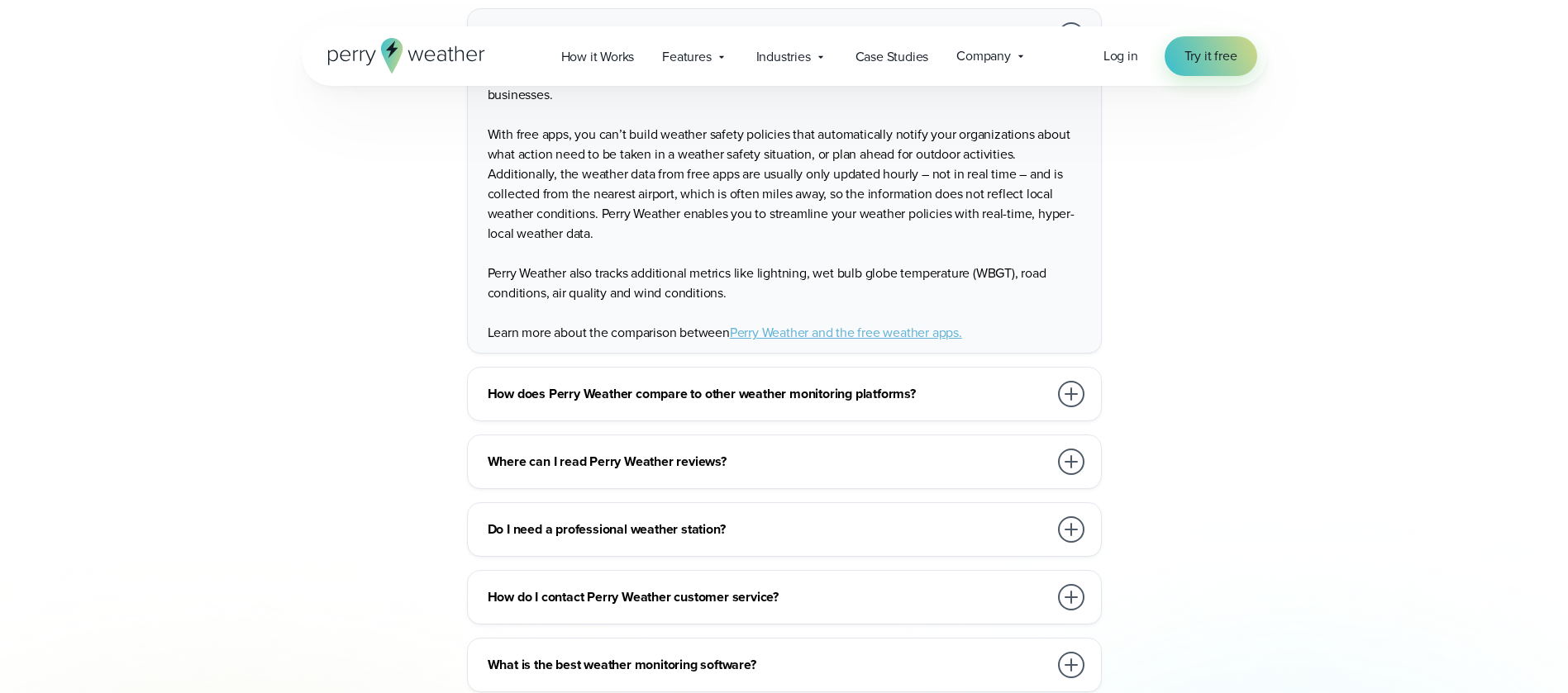 scroll, scrollTop: 3959, scrollLeft: 0, axis: vertical 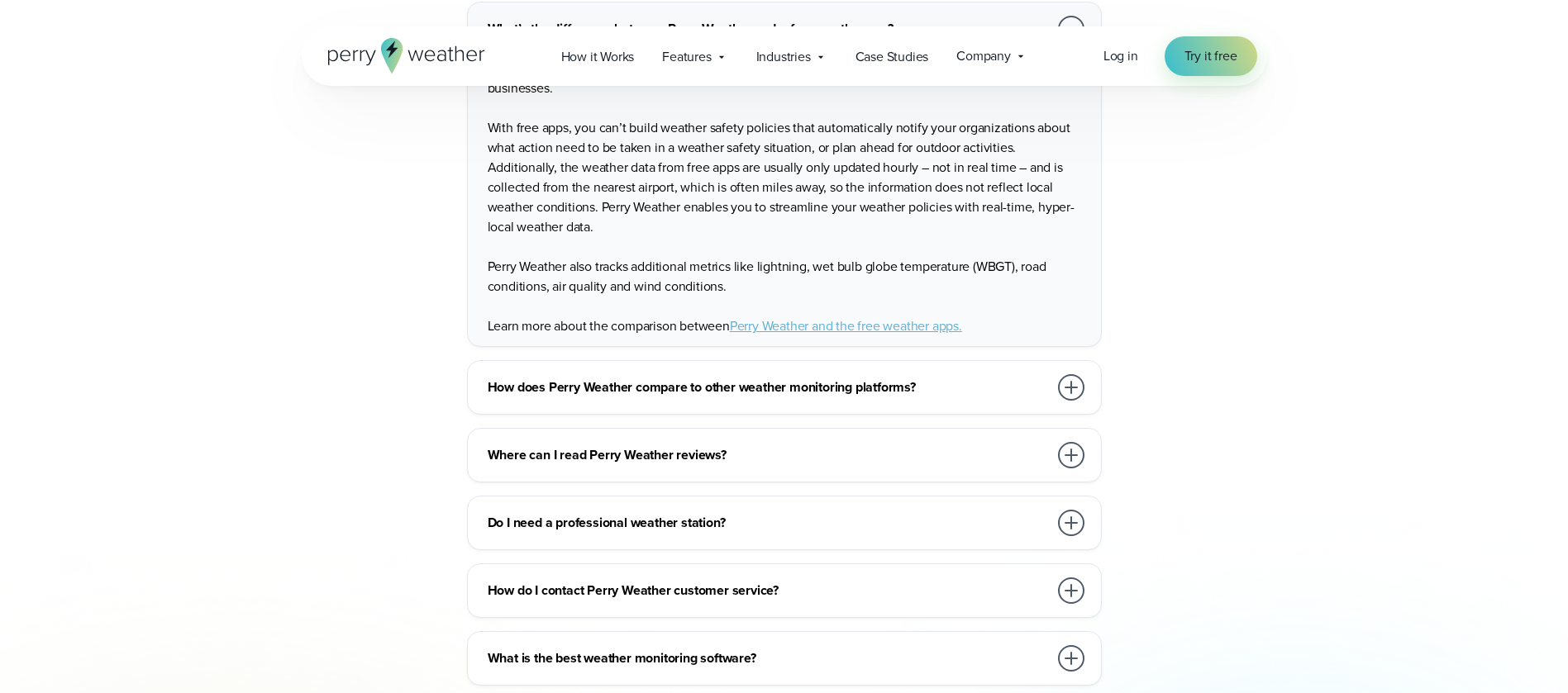 click on "How does Perry Weather compare to other weather monitoring platforms?" at bounding box center (768, 387) 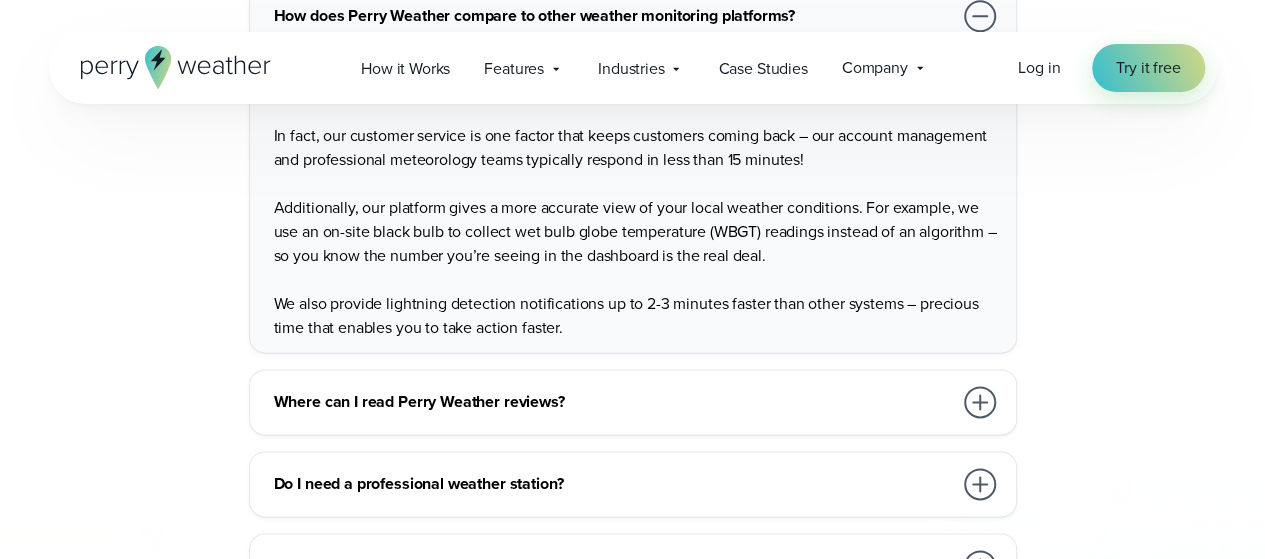 scroll, scrollTop: 4895, scrollLeft: 0, axis: vertical 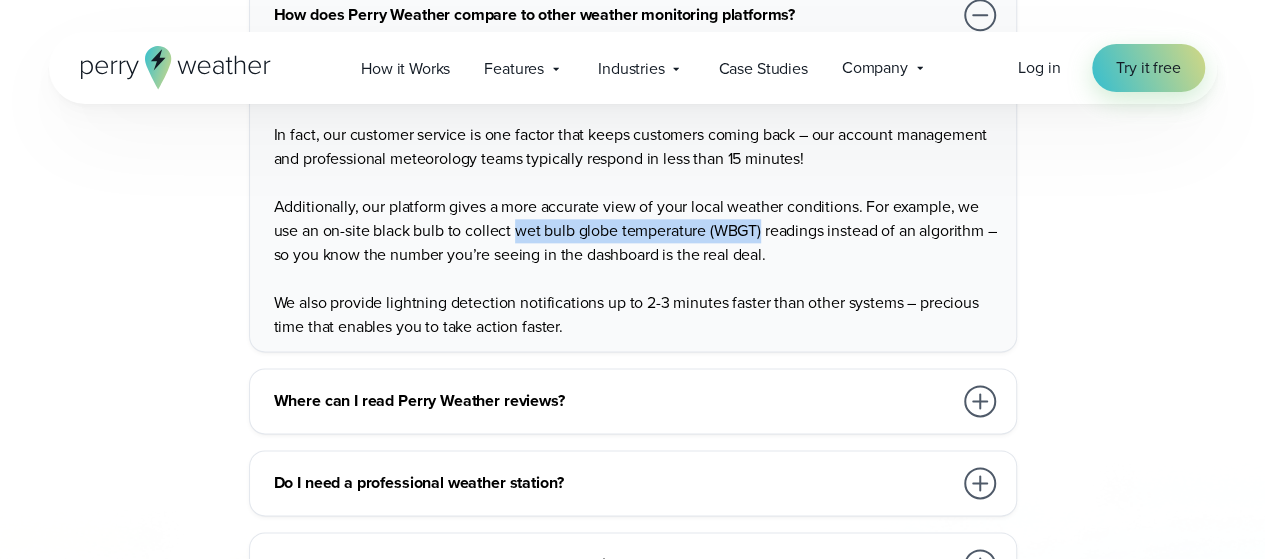drag, startPoint x: 513, startPoint y: 257, endPoint x: 760, endPoint y: 251, distance: 247.07286 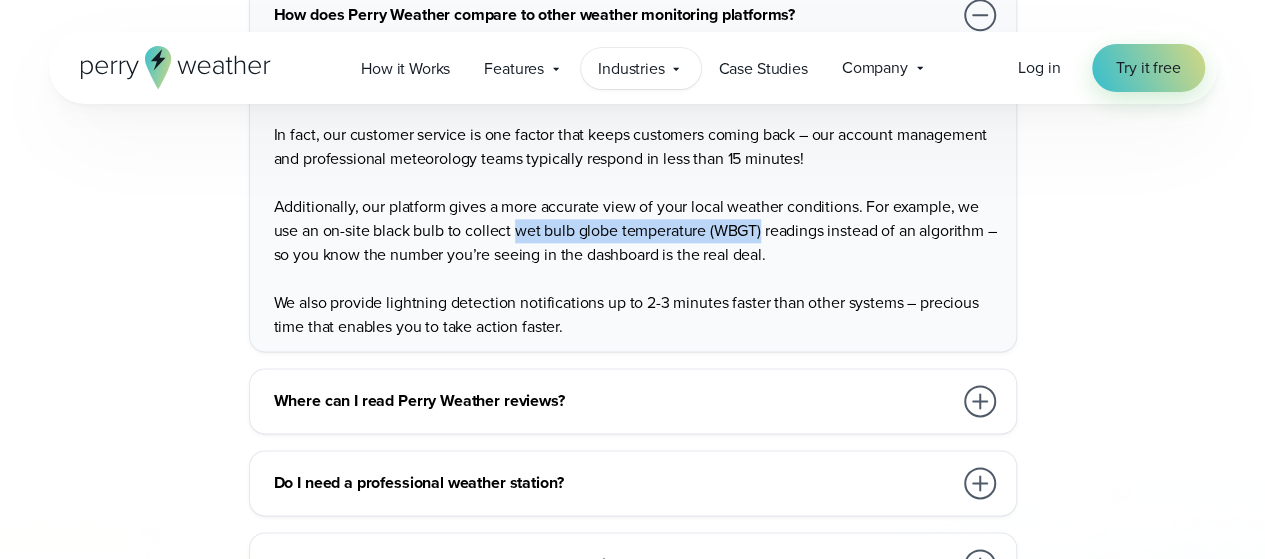 click 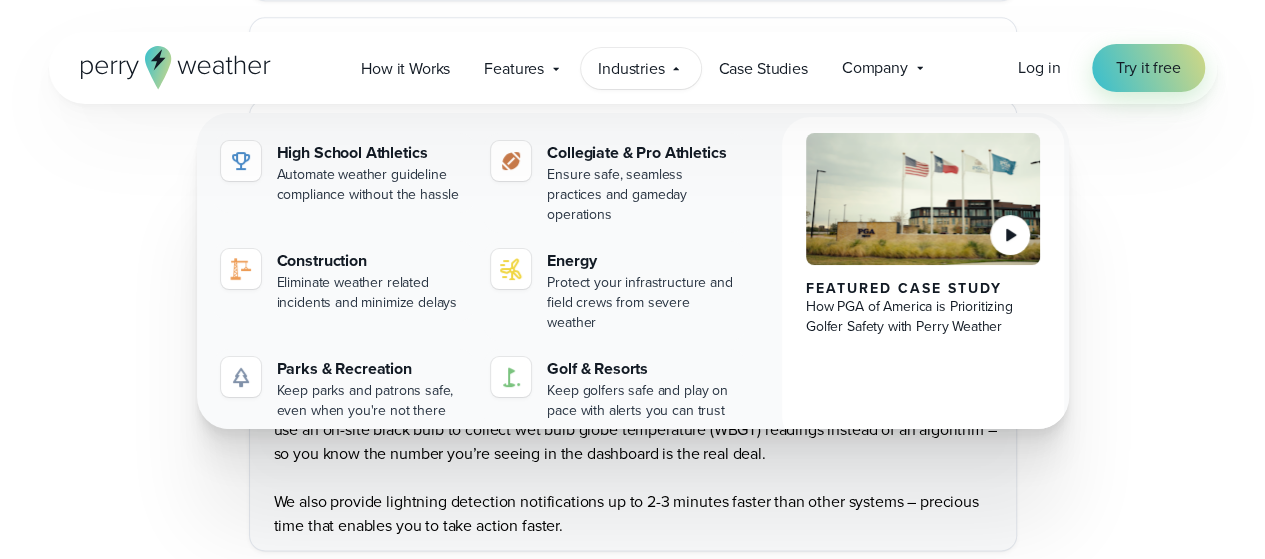scroll, scrollTop: 3525, scrollLeft: 0, axis: vertical 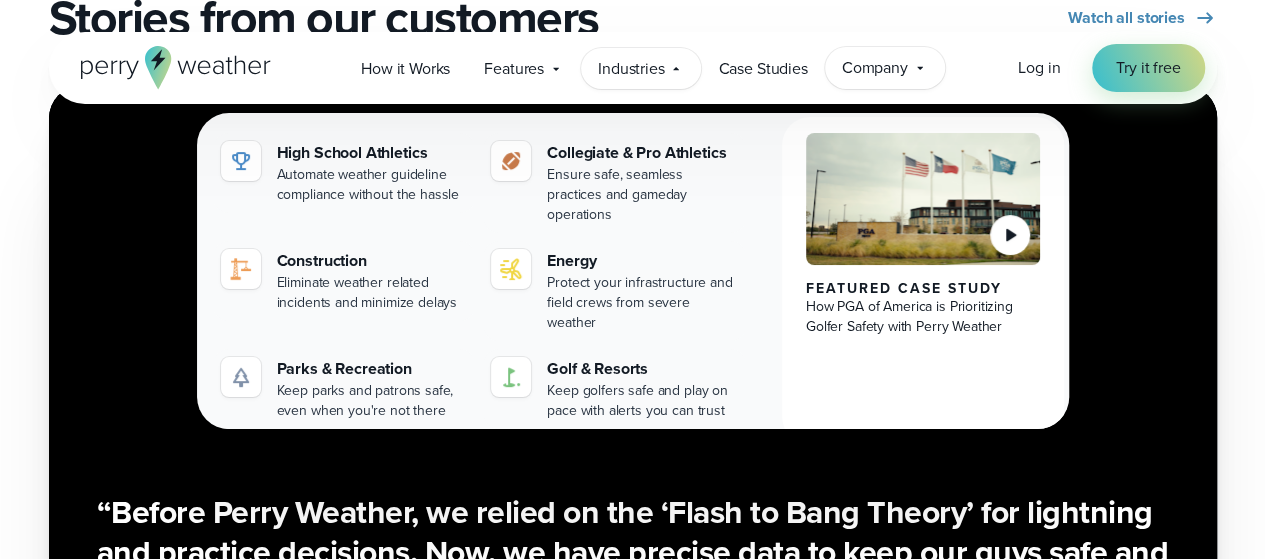 click on "Company
Contact Us
Reach out to us for sales or support questions" at bounding box center [885, 68] 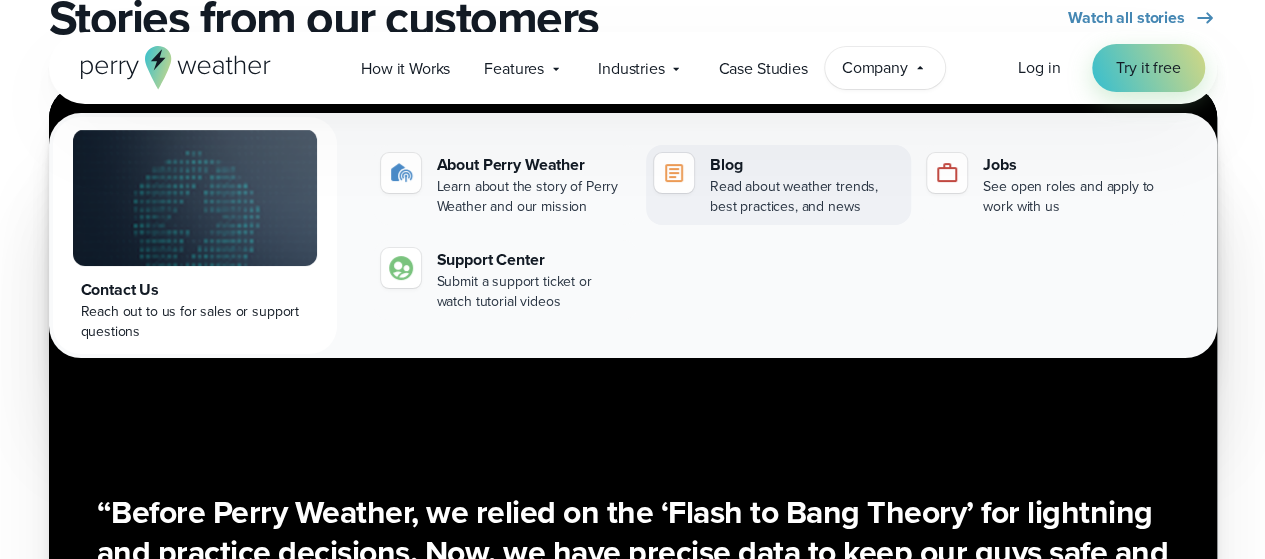 click on "Read about weather trends, best practices, and news" at bounding box center [806, 197] 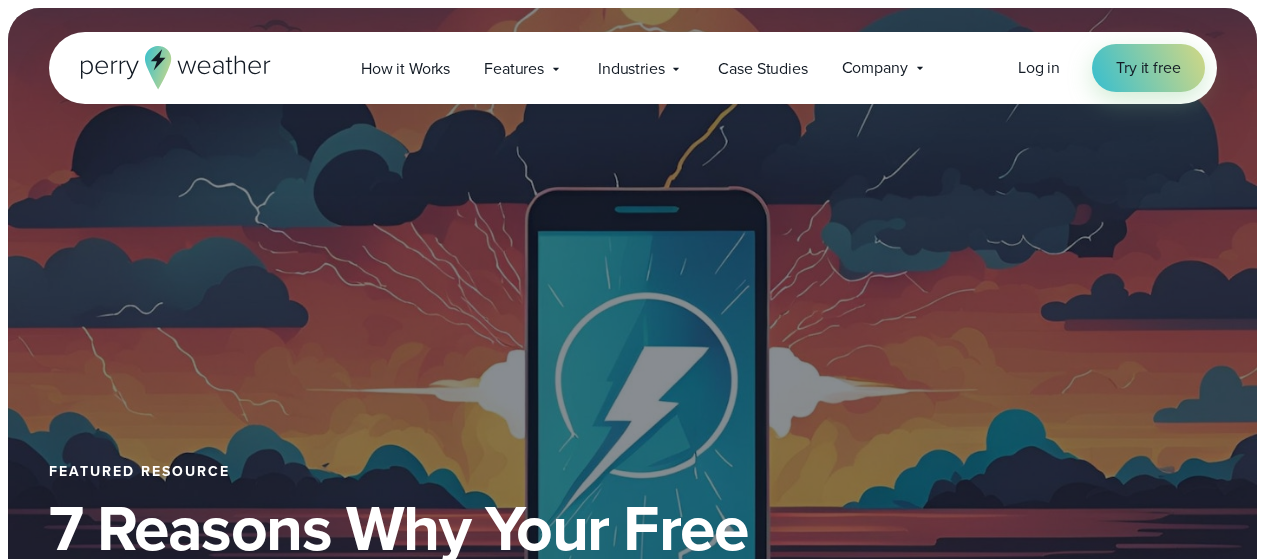 scroll, scrollTop: 222, scrollLeft: 0, axis: vertical 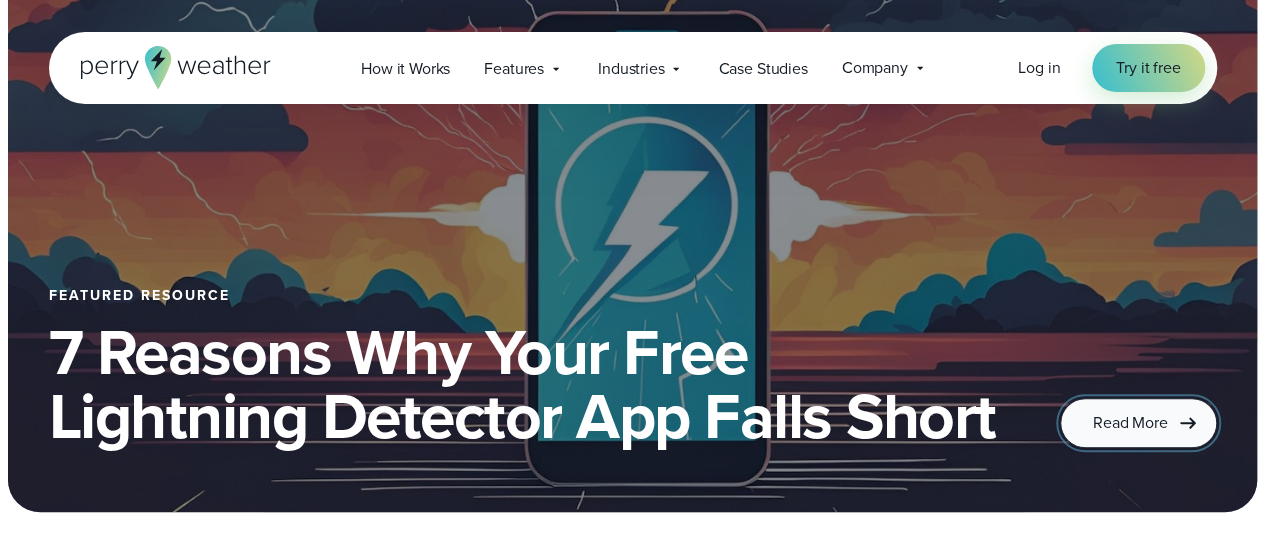 click on "Read More" at bounding box center (1130, 423) 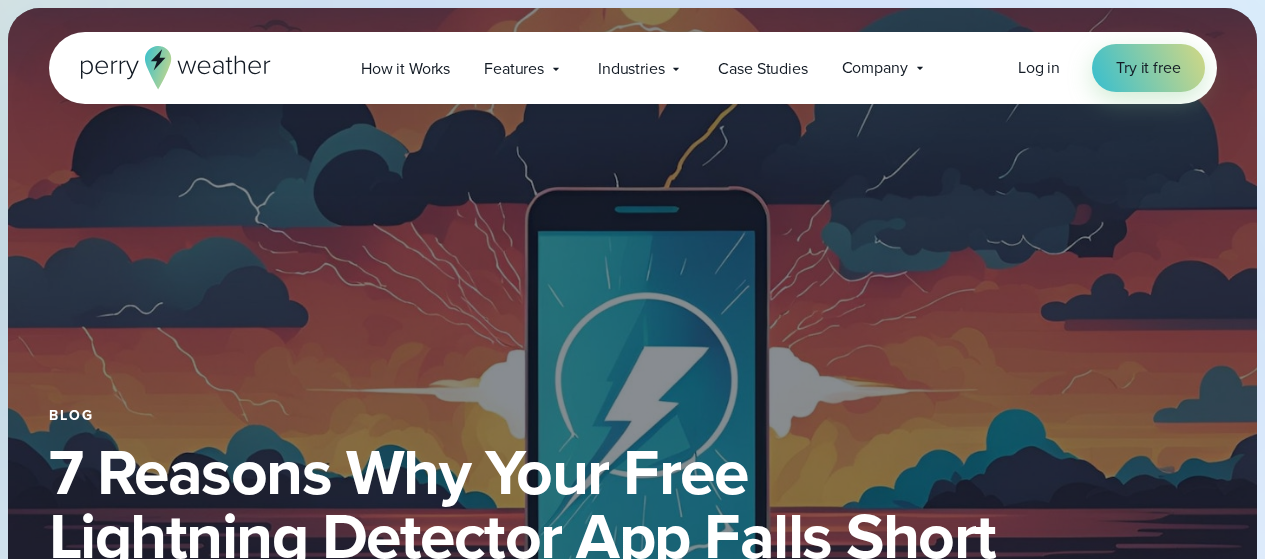 scroll, scrollTop: 0, scrollLeft: 0, axis: both 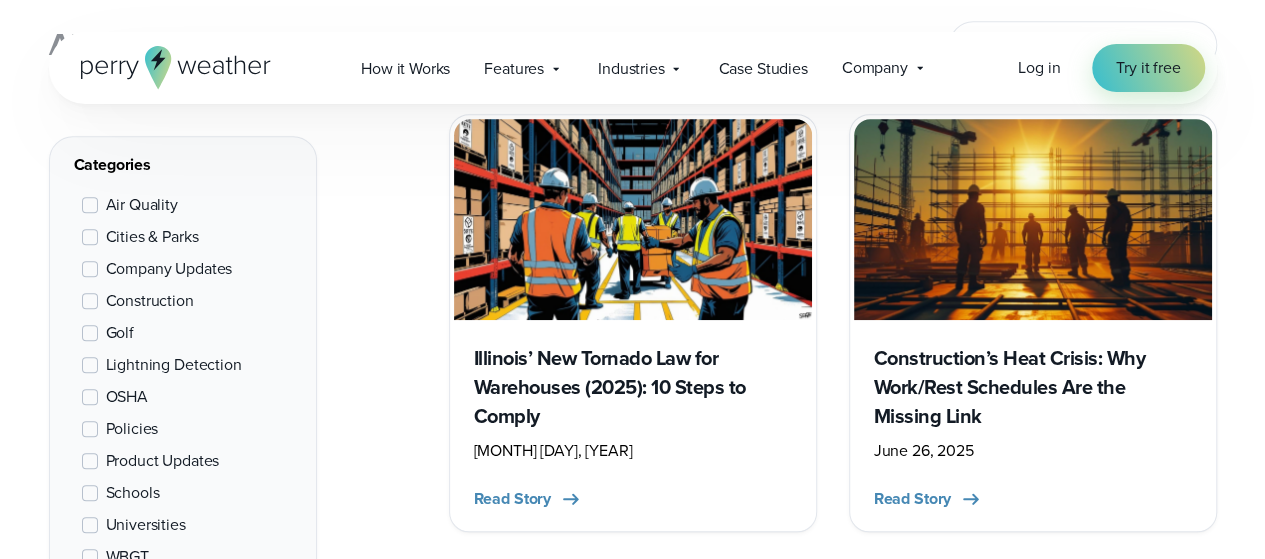 click on "Illinois’ New Tornado Law for Warehouses (2025): 10 Steps to Comply" at bounding box center [633, 387] 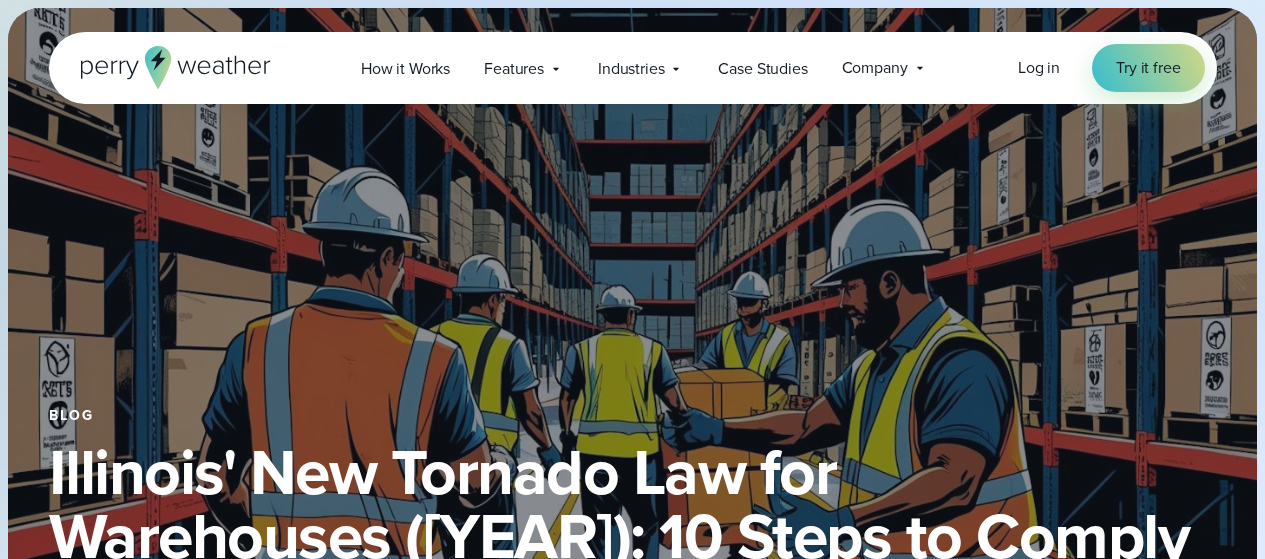 scroll, scrollTop: 0, scrollLeft: 0, axis: both 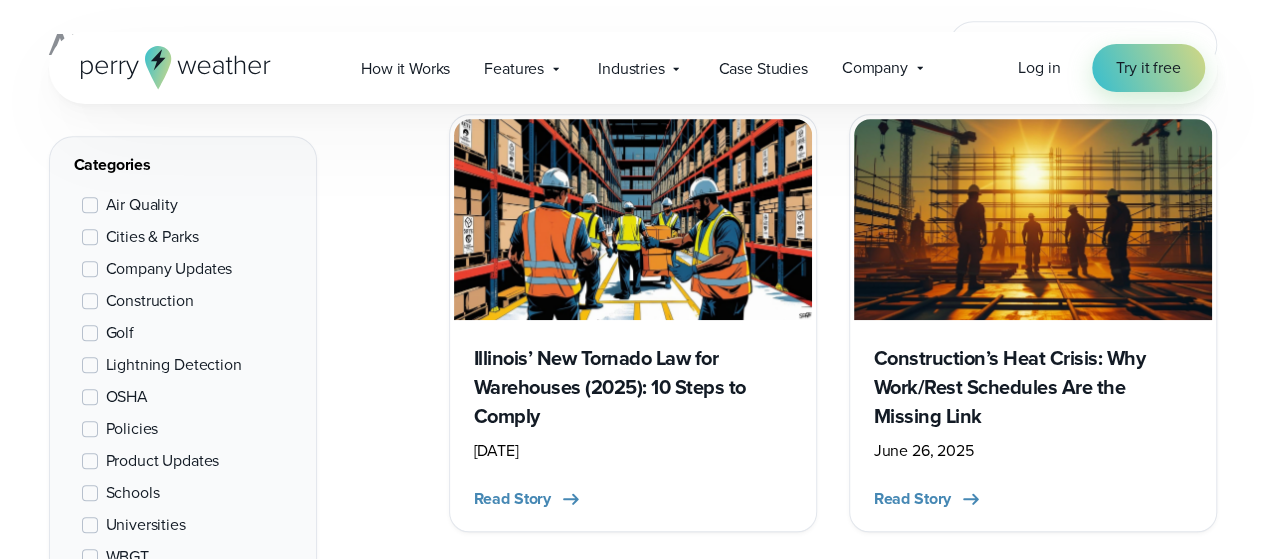 click on "Construction’s Heat Crisis: Why Work/Rest Schedules Are the Missing Link" at bounding box center (1033, 387) 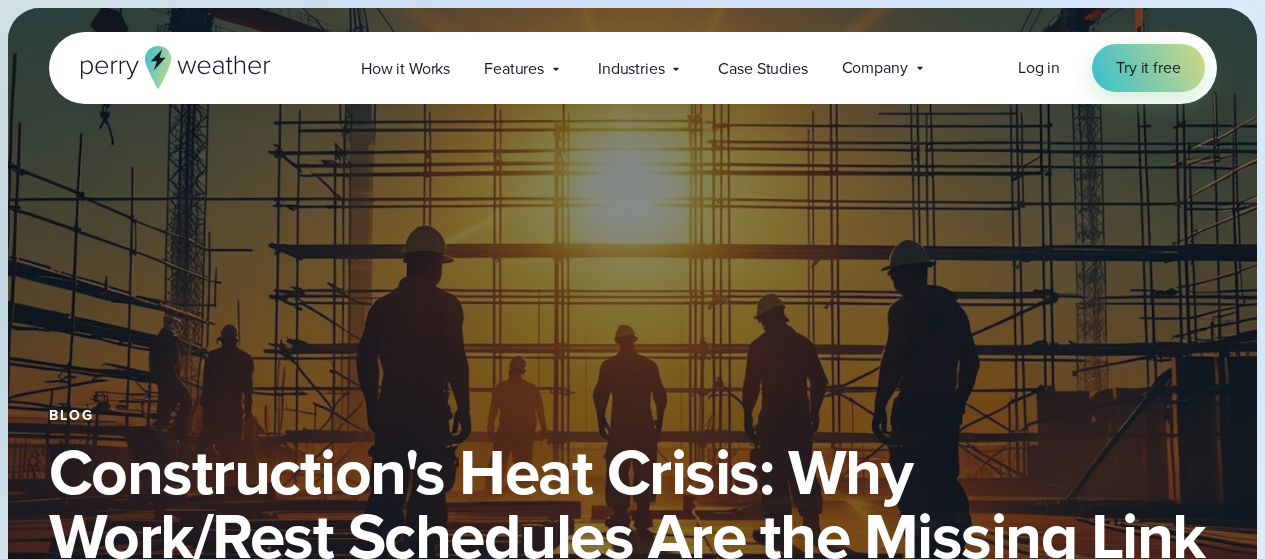 scroll, scrollTop: 0, scrollLeft: 0, axis: both 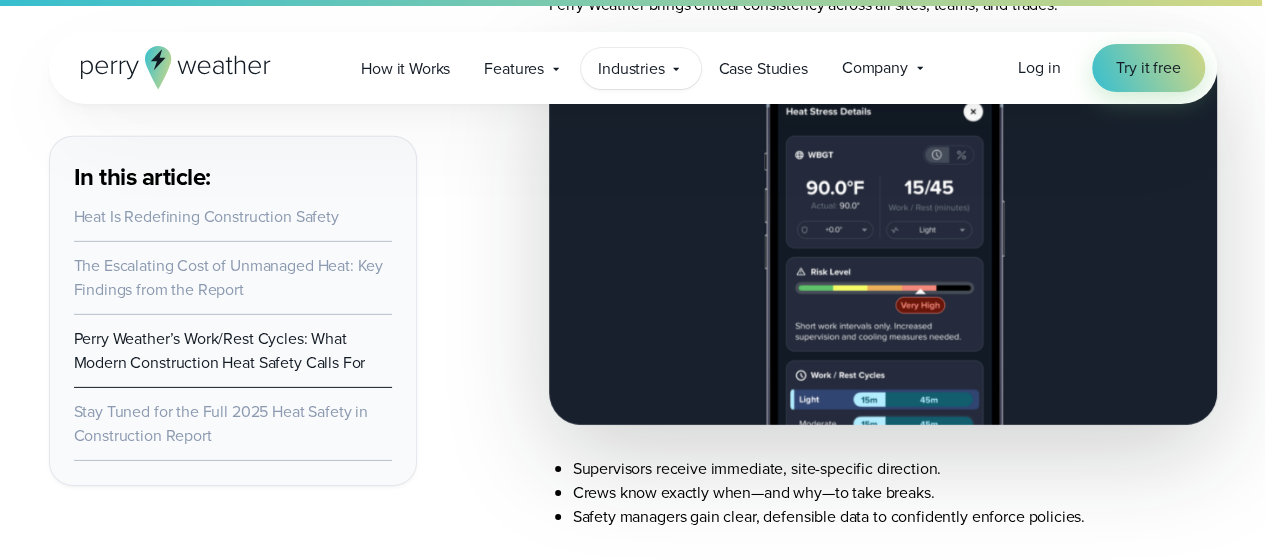 click on "Industries" at bounding box center (631, 69) 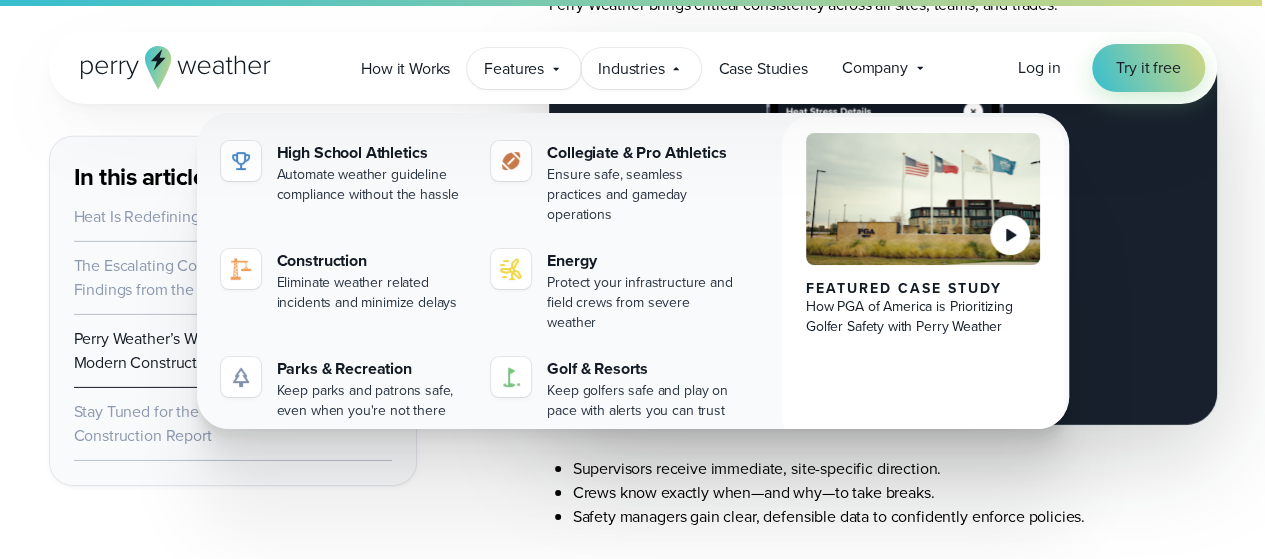 click on "Features
Explore All Features
Explore Perry Weather's on-site weather hardware and connected software platform." at bounding box center [524, 68] 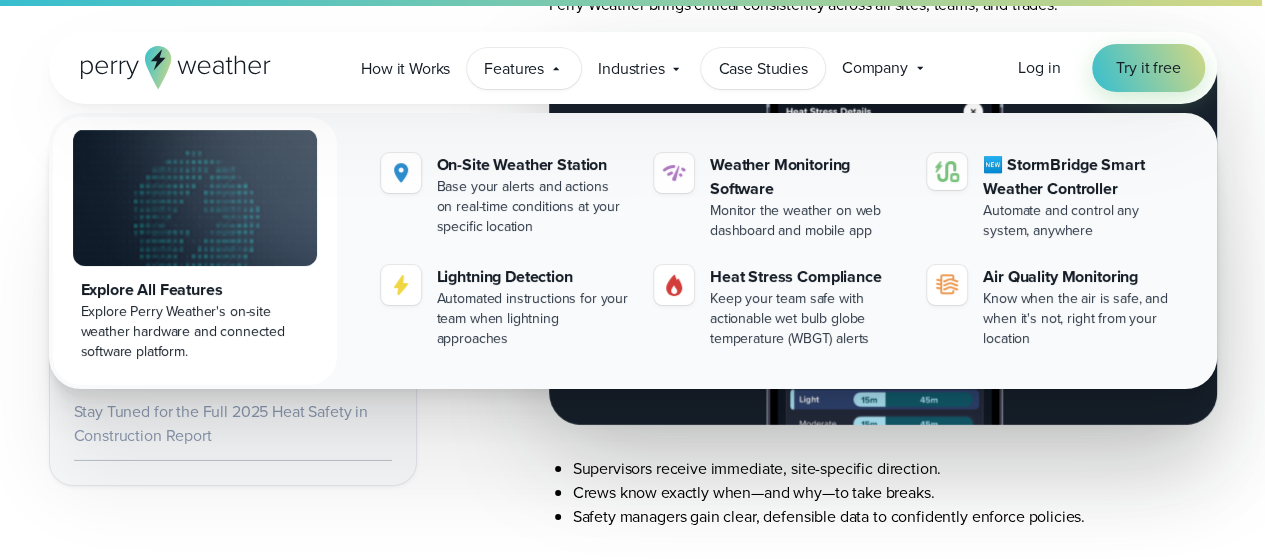 click on "Case Studies" at bounding box center (762, 69) 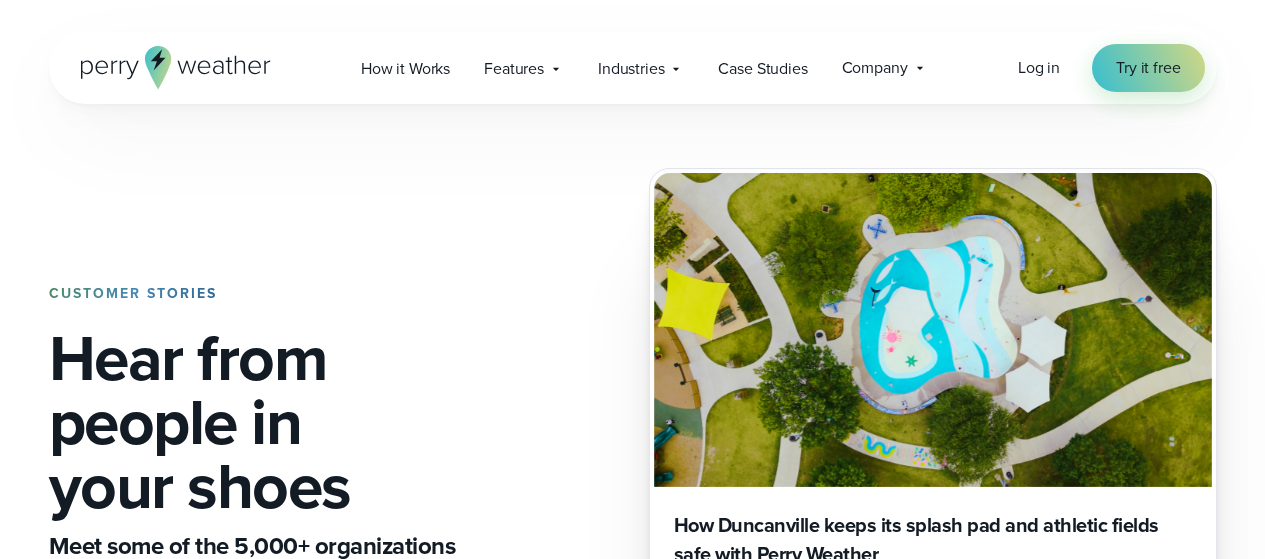 scroll, scrollTop: 0, scrollLeft: 0, axis: both 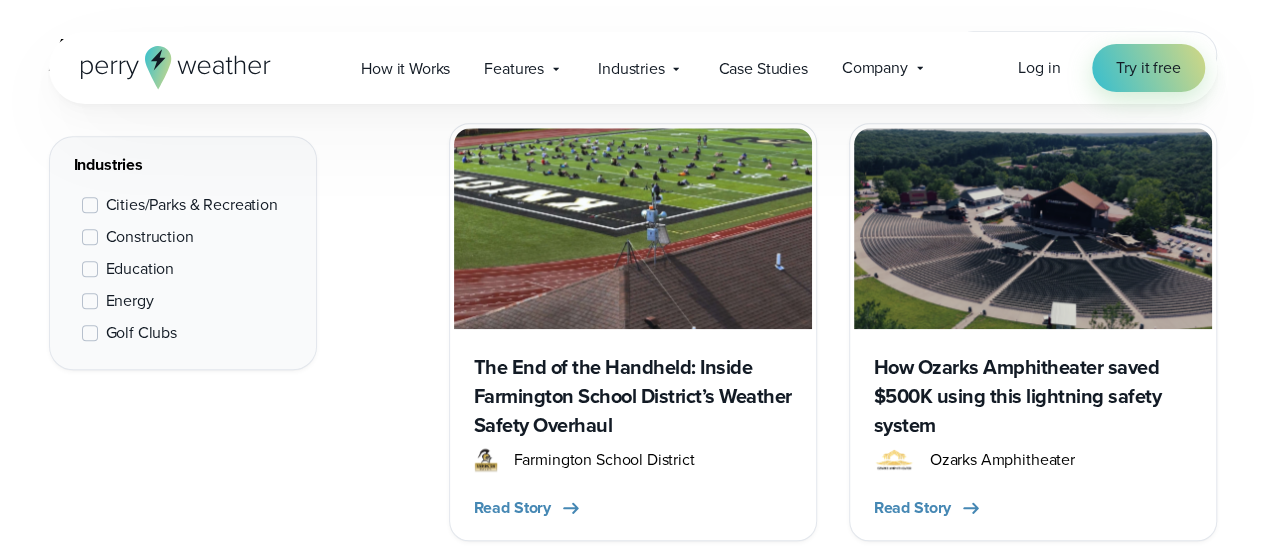 click on "Golf Clubs" at bounding box center [141, 333] 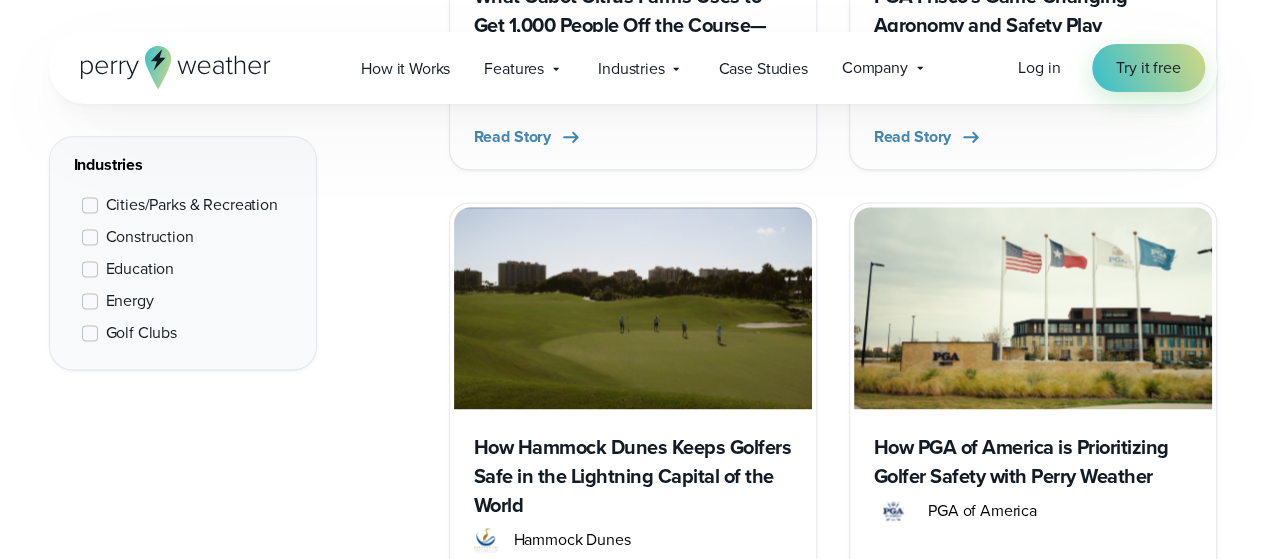 scroll, scrollTop: 1350, scrollLeft: 0, axis: vertical 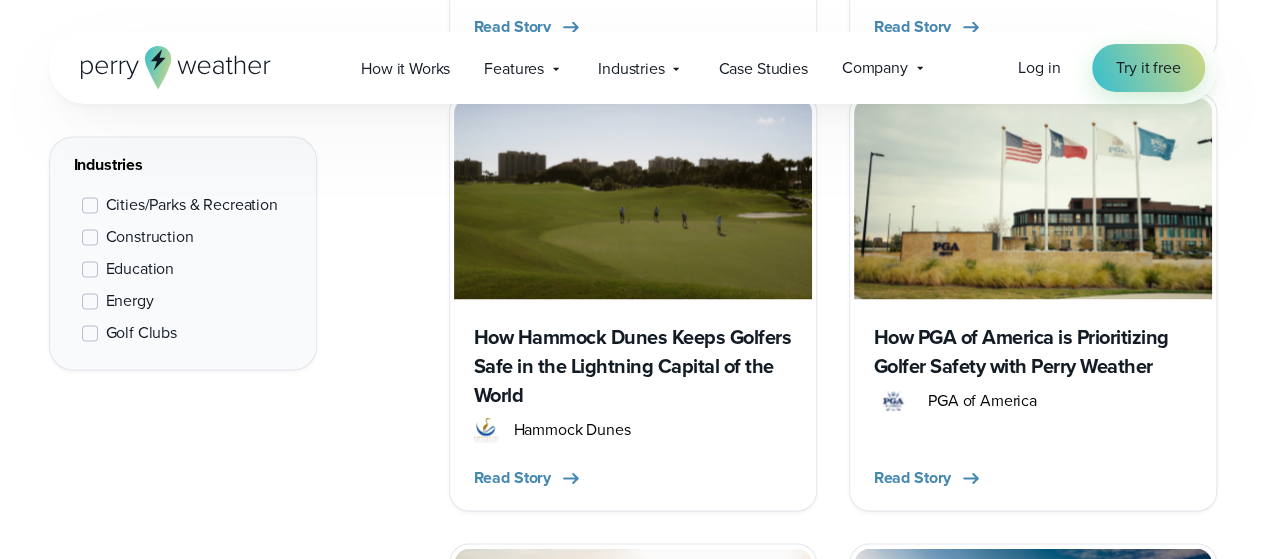 click on "Golf Clubs" at bounding box center [141, 333] 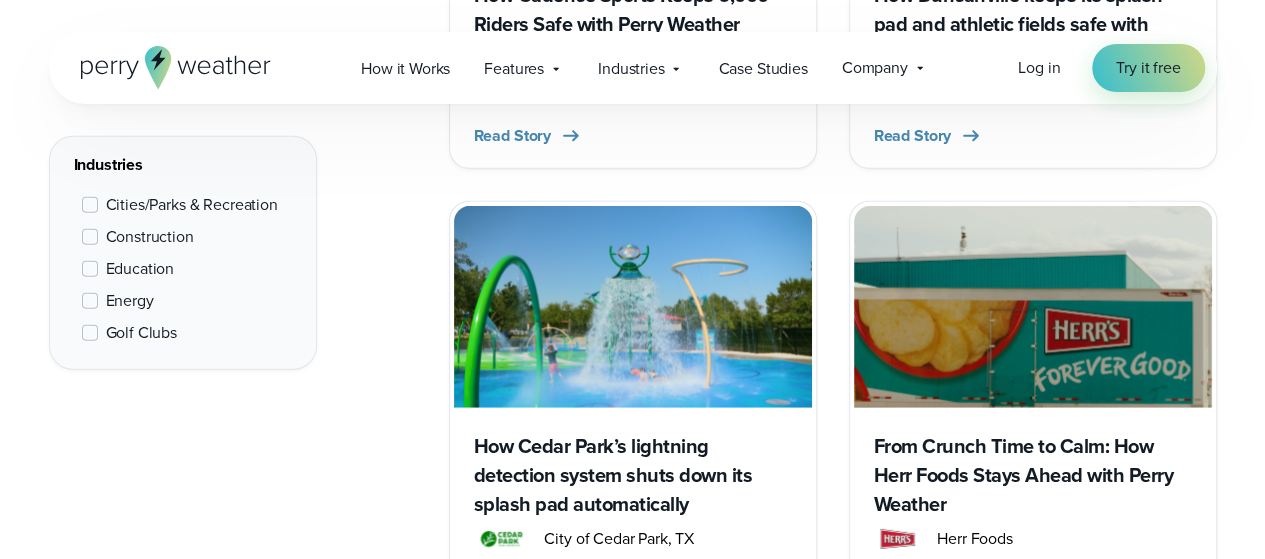 scroll, scrollTop: 2590, scrollLeft: 0, axis: vertical 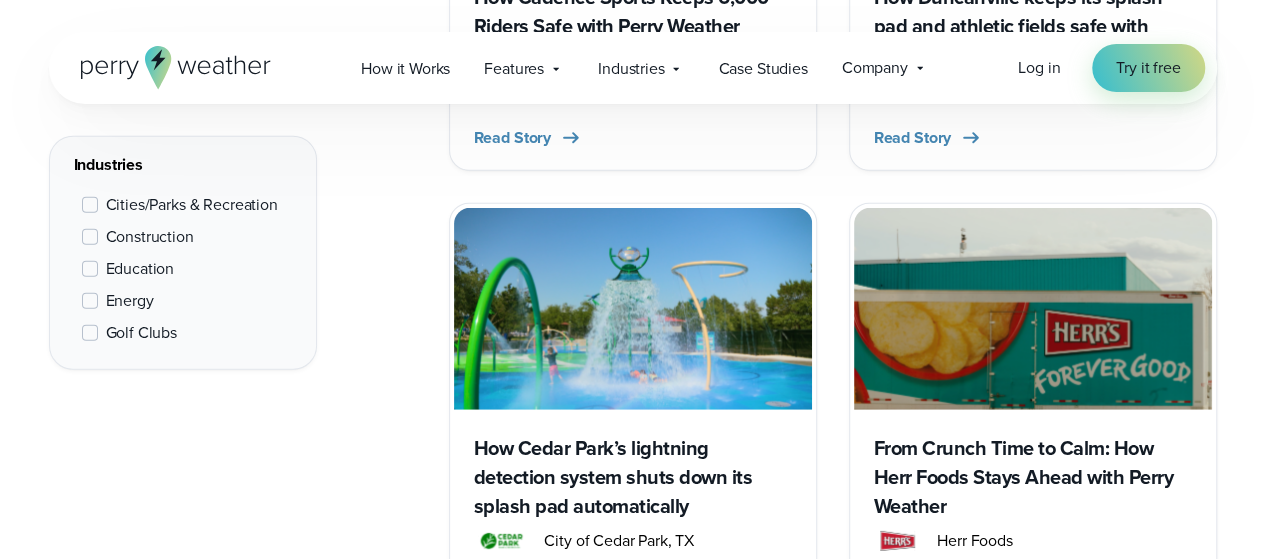 click on "Cities/Parks & Recreation" at bounding box center [192, 205] 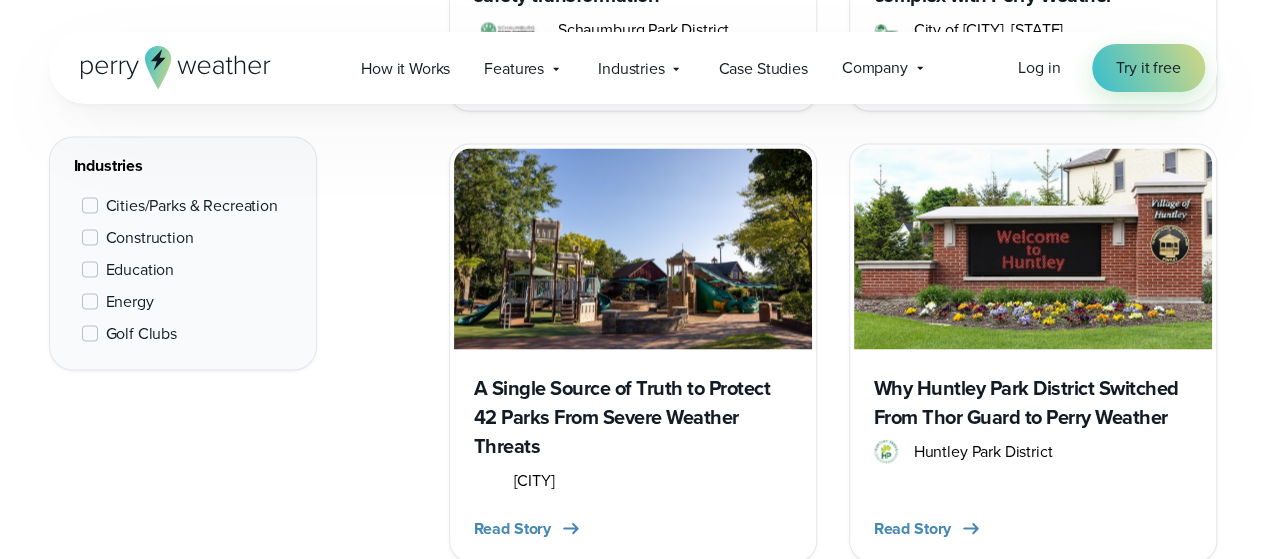 scroll, scrollTop: 1753, scrollLeft: 0, axis: vertical 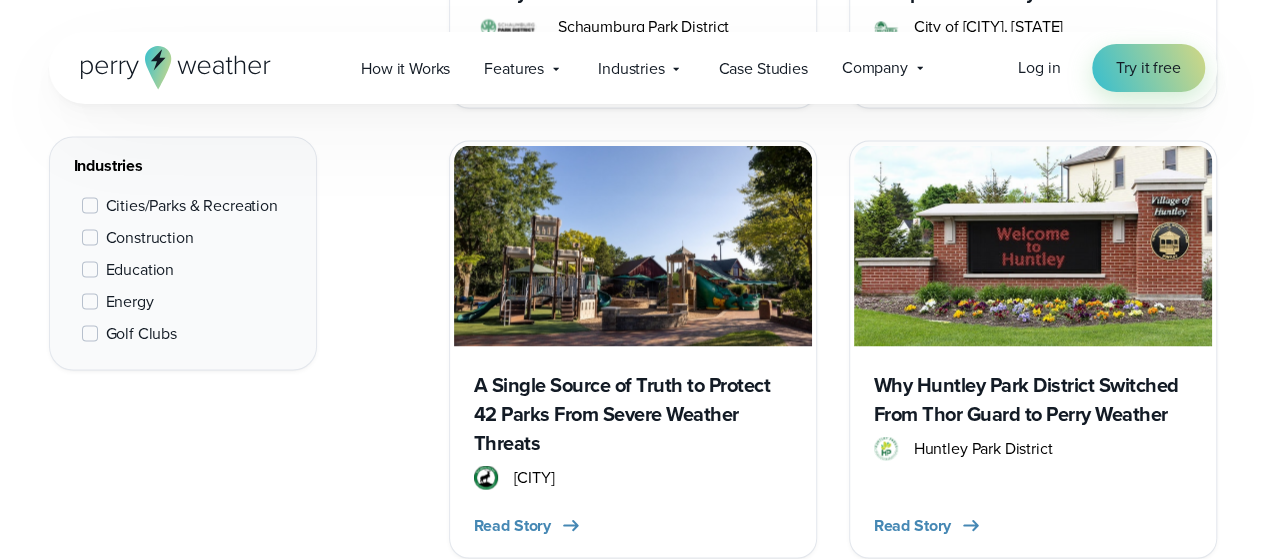 click on "Cities/Parks & Recreation" at bounding box center [192, 205] 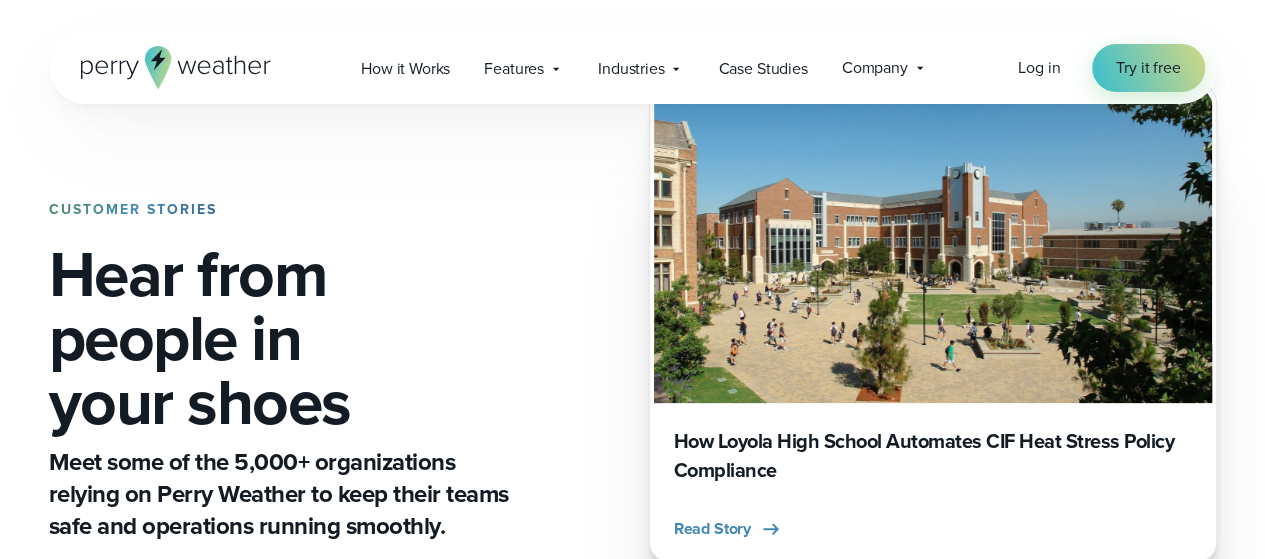 scroll, scrollTop: 0, scrollLeft: 0, axis: both 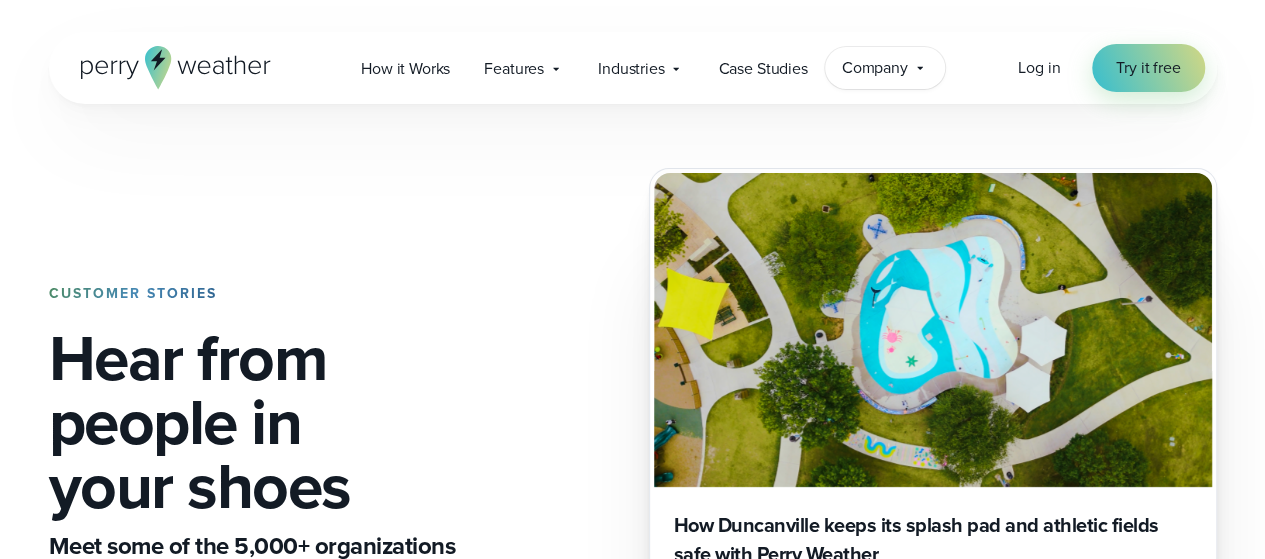 click on "Company" at bounding box center (875, 68) 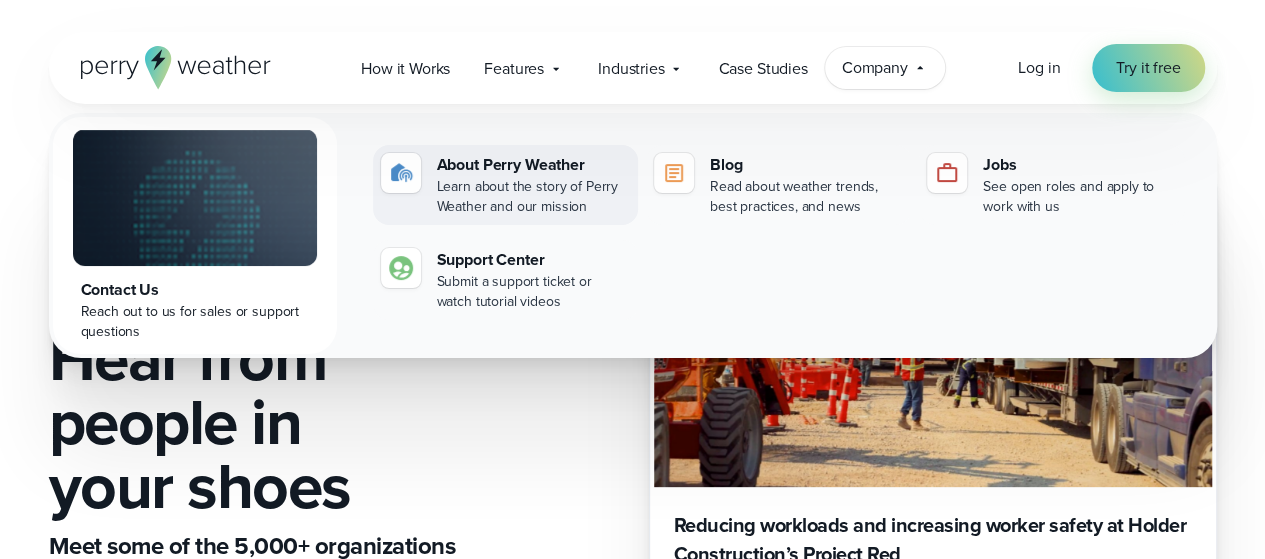 click on "About Perry Weather" at bounding box center (533, 165) 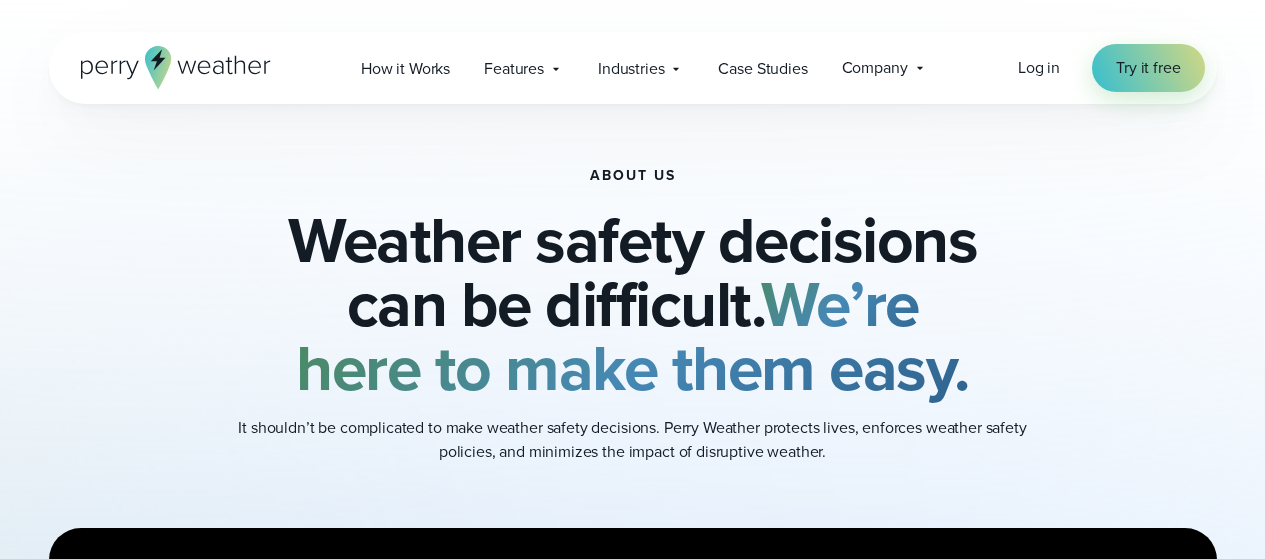 scroll, scrollTop: 106, scrollLeft: 0, axis: vertical 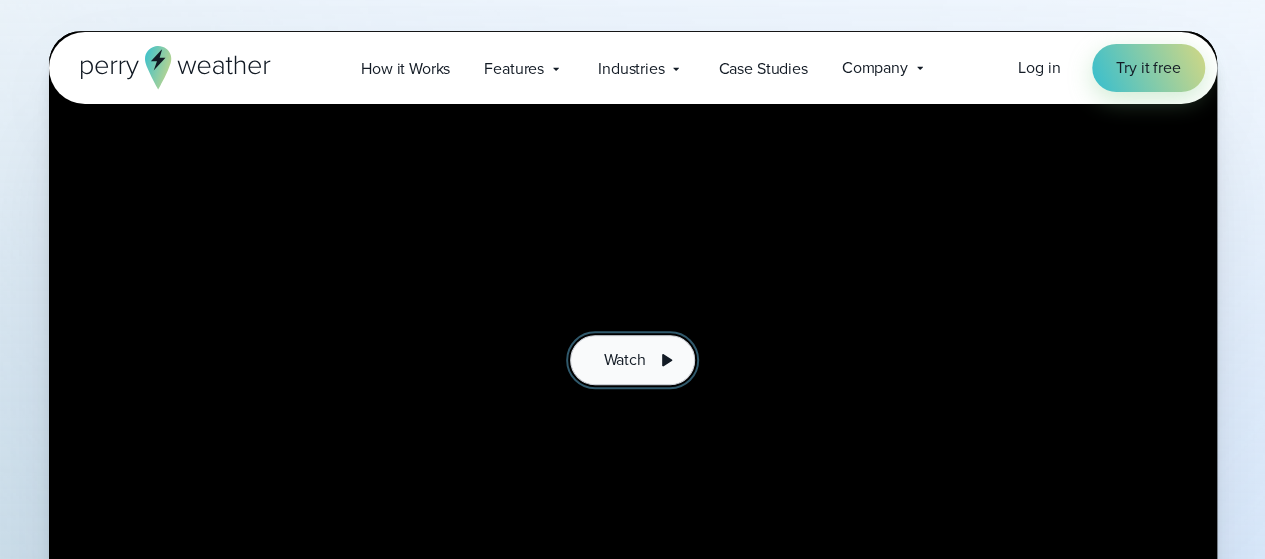 click on "Watch" at bounding box center [632, 360] 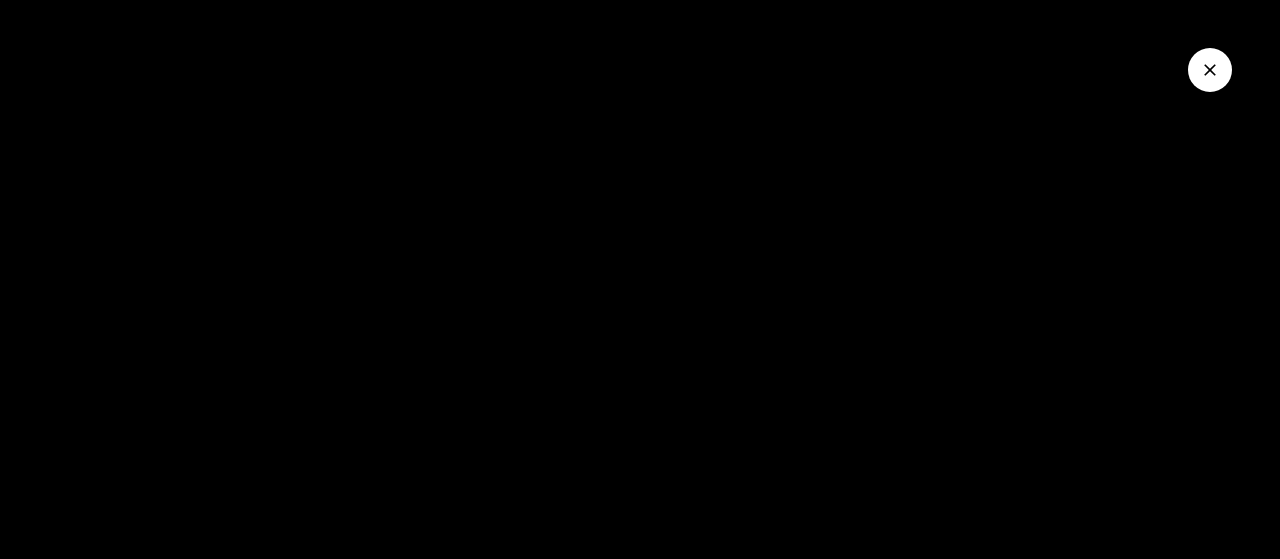 click at bounding box center [1210, 70] 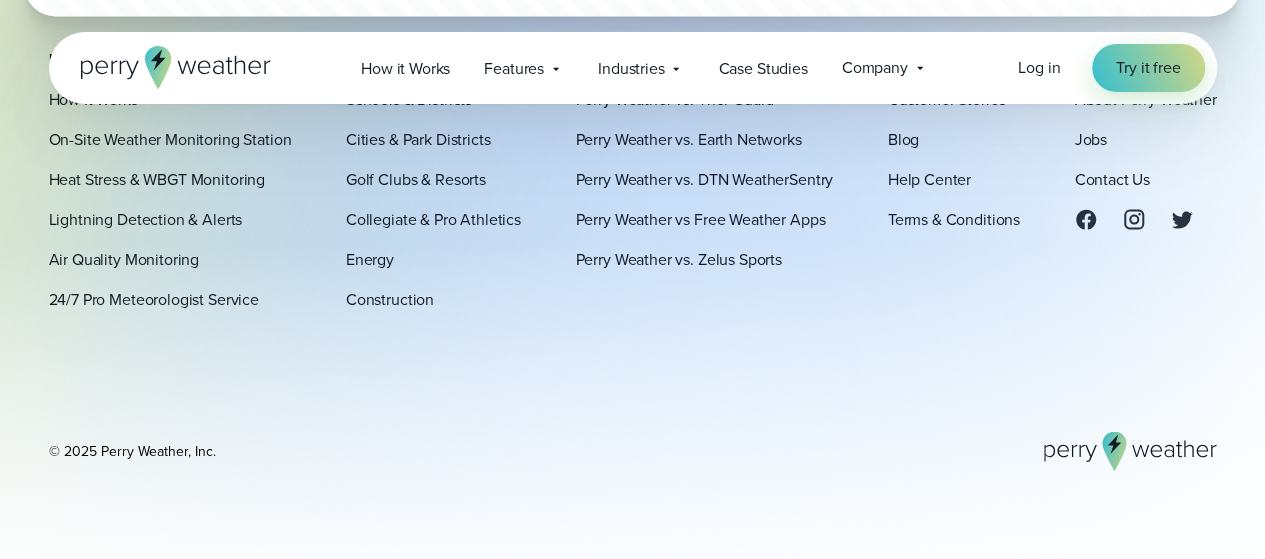 scroll, scrollTop: 5854, scrollLeft: 0, axis: vertical 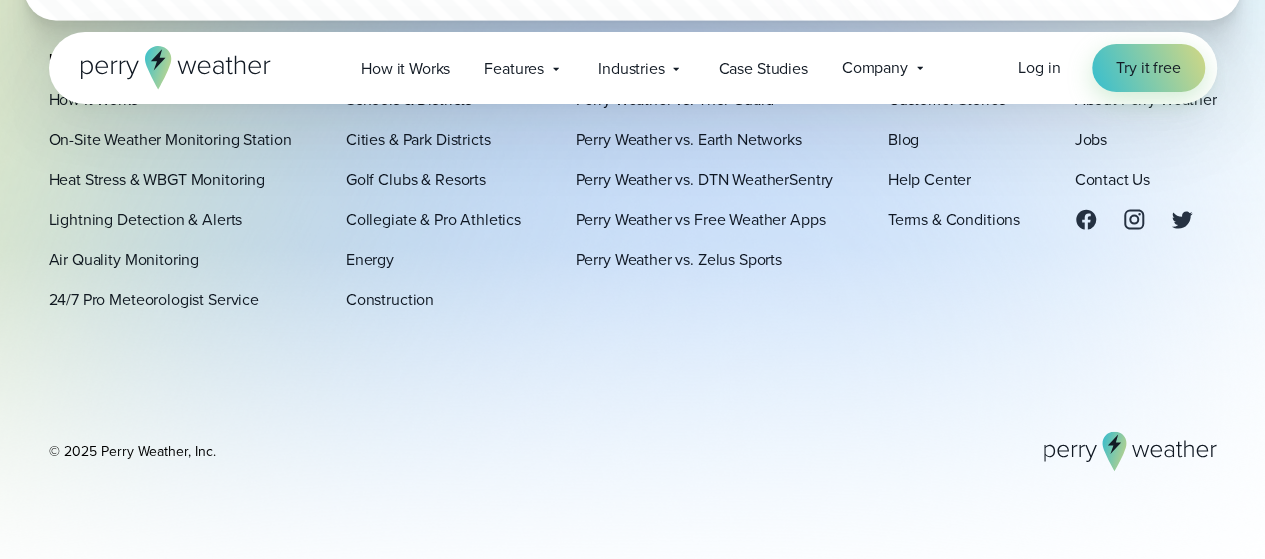 click 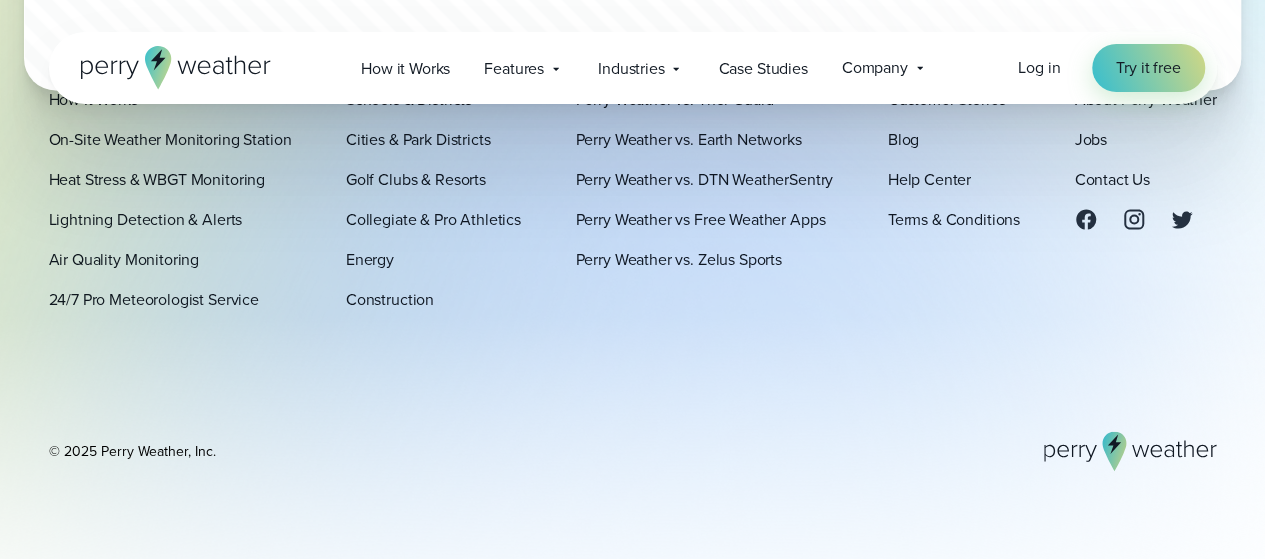 scroll, scrollTop: 5908, scrollLeft: 0, axis: vertical 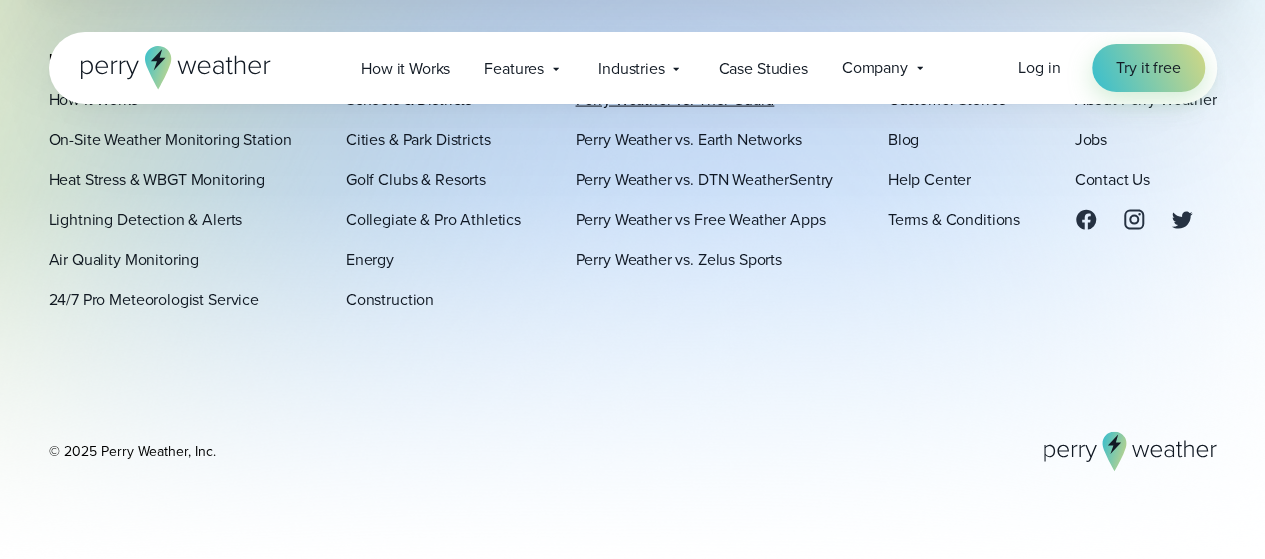 click on "Perry Weather vs. Thor Guard" at bounding box center [674, 99] 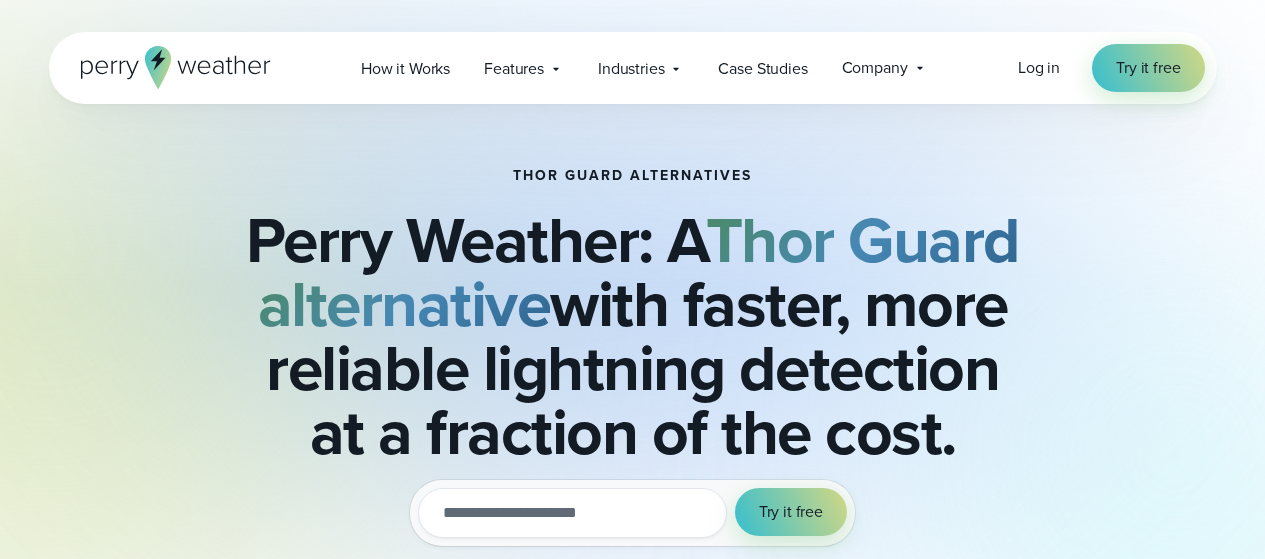 scroll, scrollTop: 0, scrollLeft: 0, axis: both 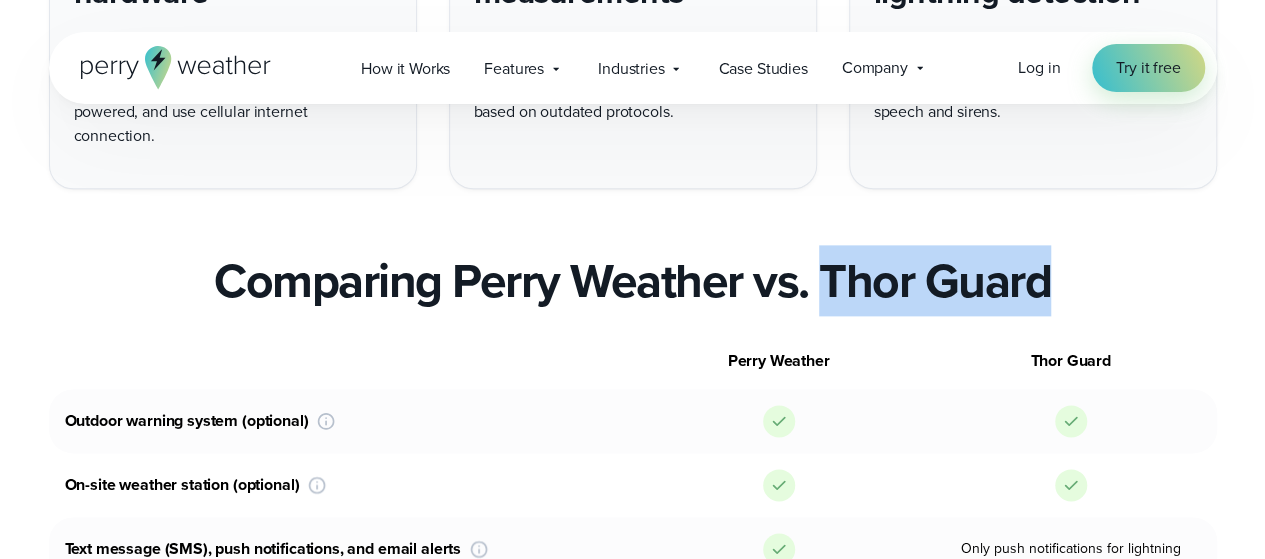 drag, startPoint x: 826, startPoint y: 253, endPoint x: 1077, endPoint y: 256, distance: 251.01793 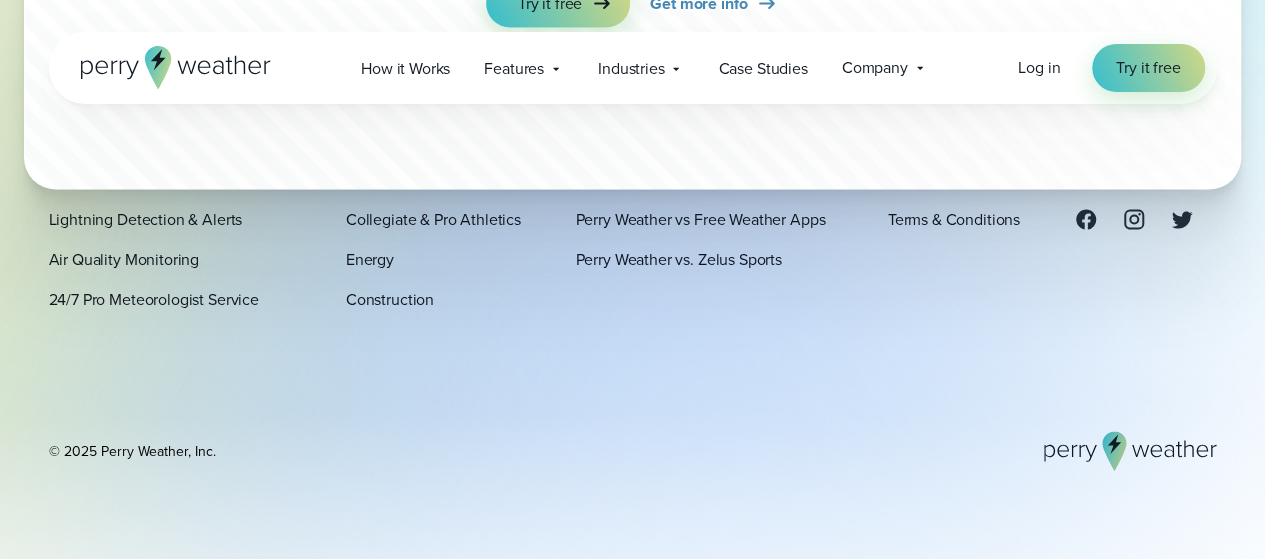 scroll, scrollTop: 5477, scrollLeft: 0, axis: vertical 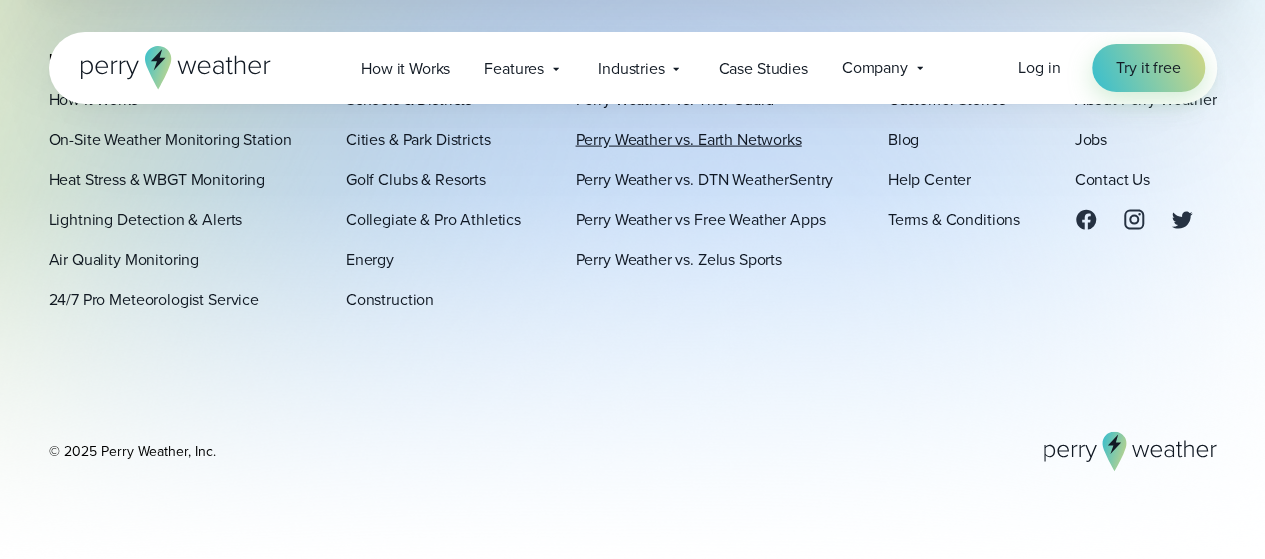 click on "Perry Weather vs. Earth Networks" at bounding box center (688, 139) 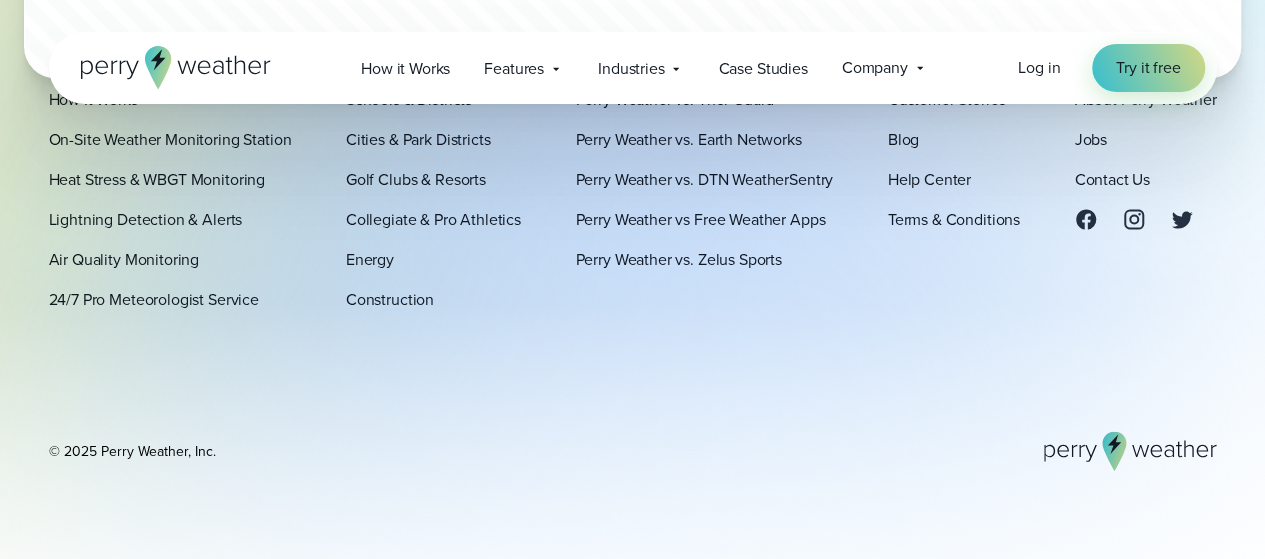scroll, scrollTop: 5794, scrollLeft: 0, axis: vertical 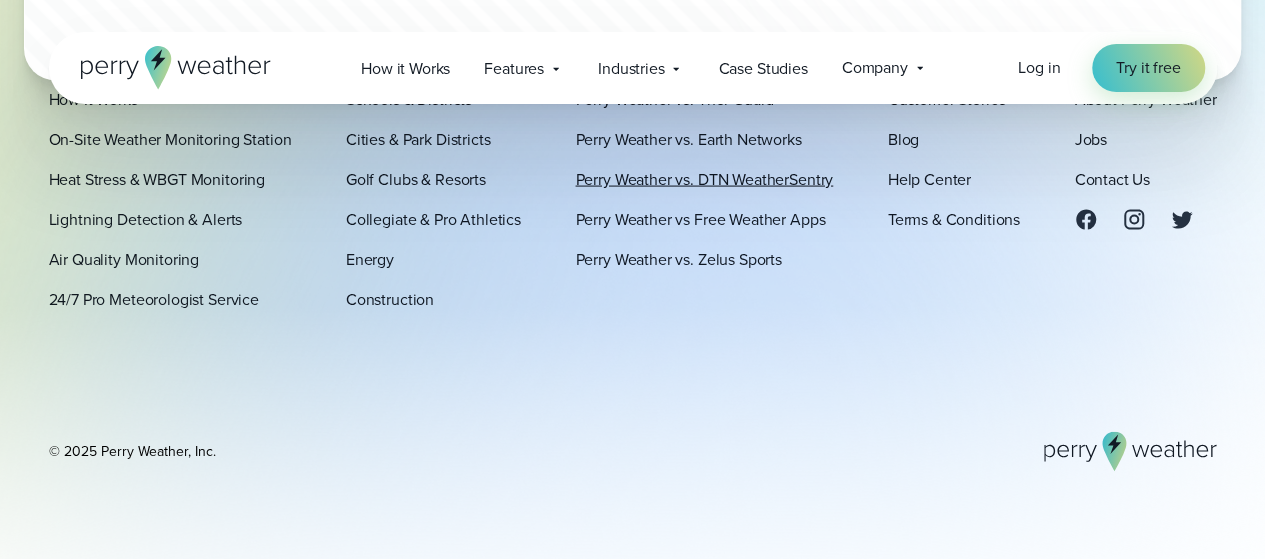 click on "Perry Weather vs. DTN WeatherSentry" at bounding box center [704, 179] 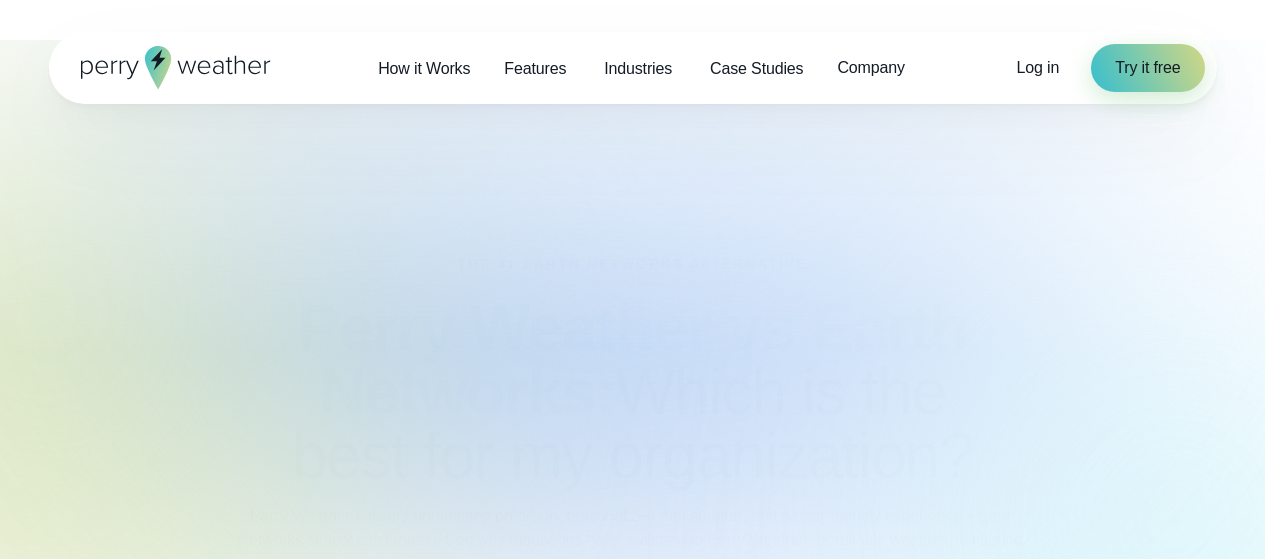 scroll, scrollTop: 0, scrollLeft: 0, axis: both 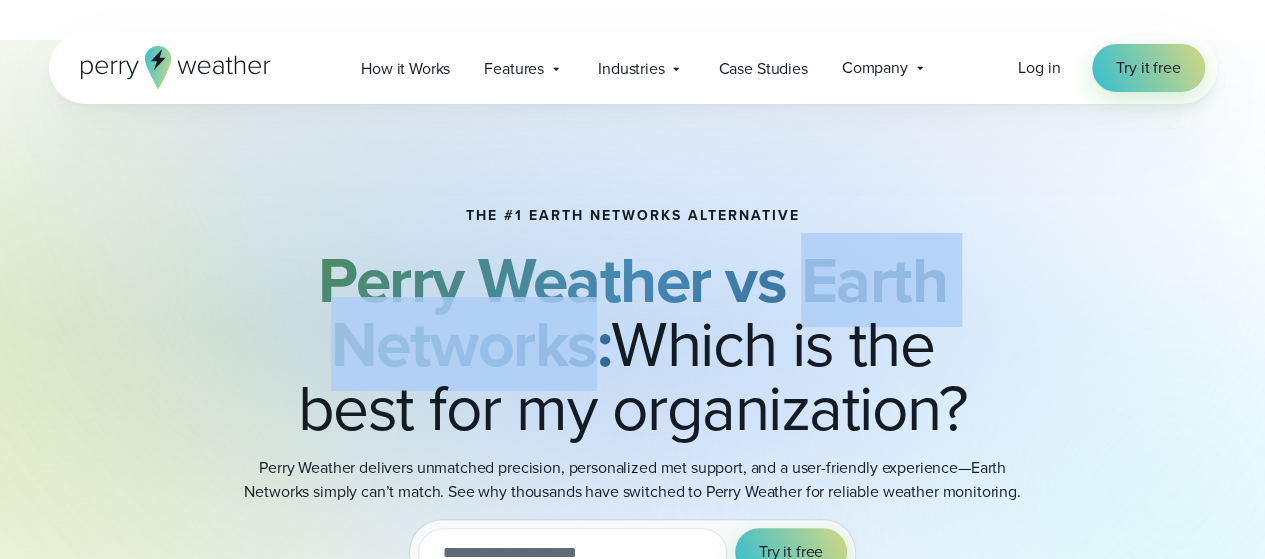 drag, startPoint x: 796, startPoint y: 285, endPoint x: 587, endPoint y: 351, distance: 219.17345 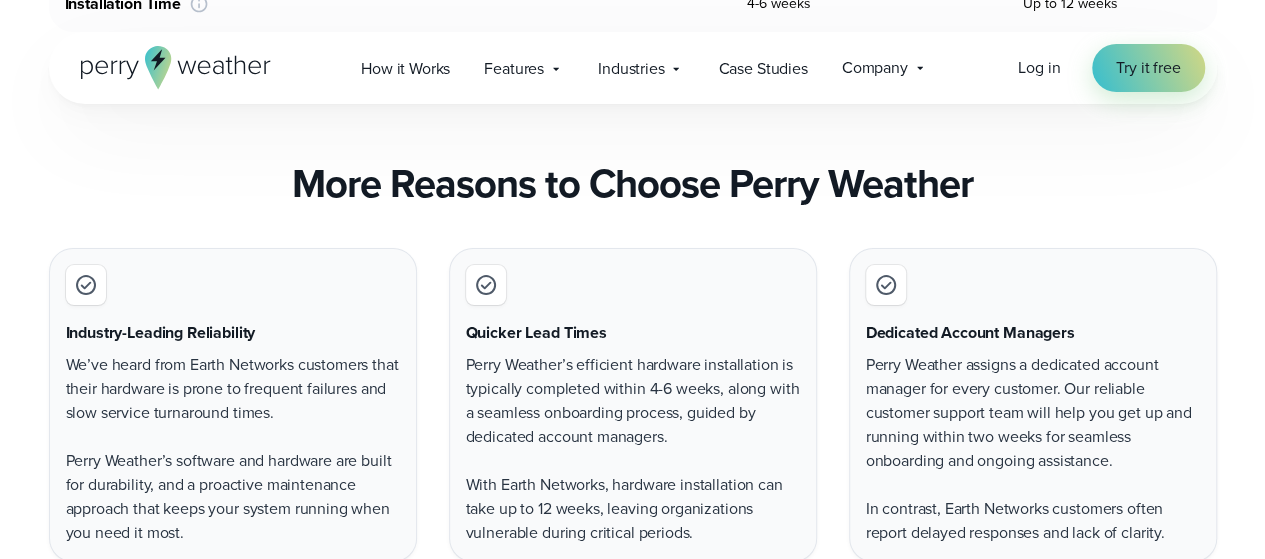 scroll, scrollTop: 3880, scrollLeft: 0, axis: vertical 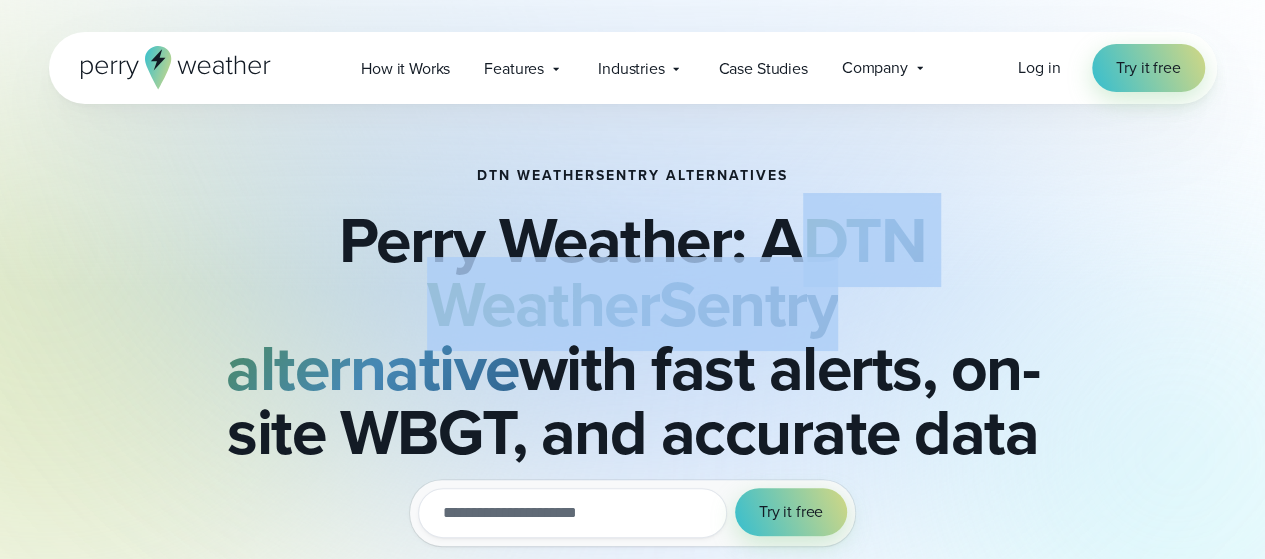drag, startPoint x: 817, startPoint y: 237, endPoint x: 686, endPoint y: 313, distance: 151.44966 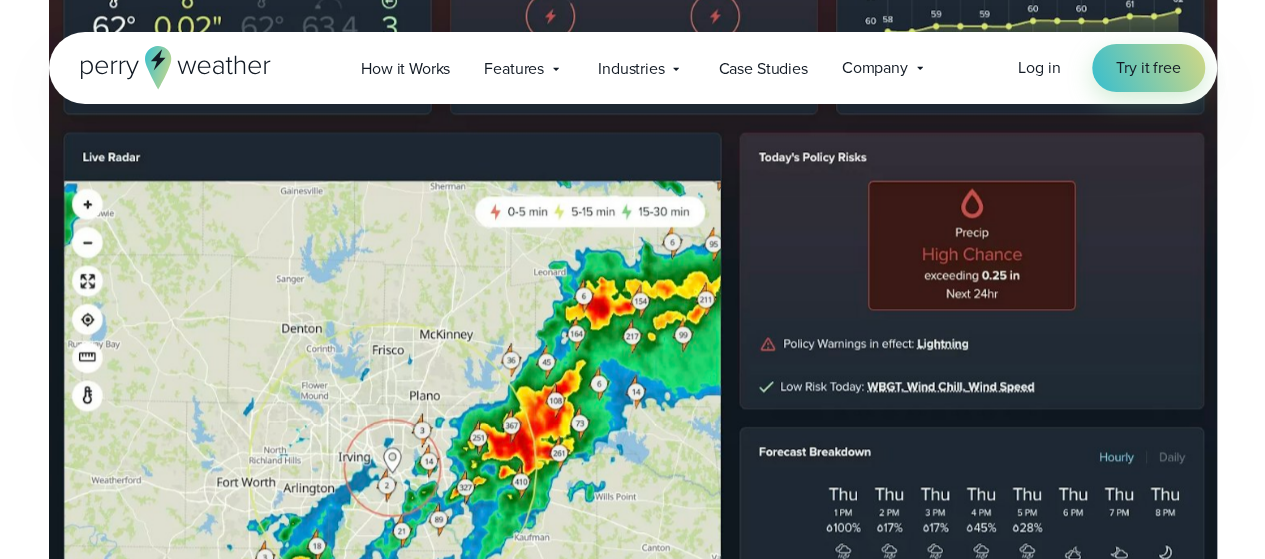 scroll, scrollTop: 8159, scrollLeft: 0, axis: vertical 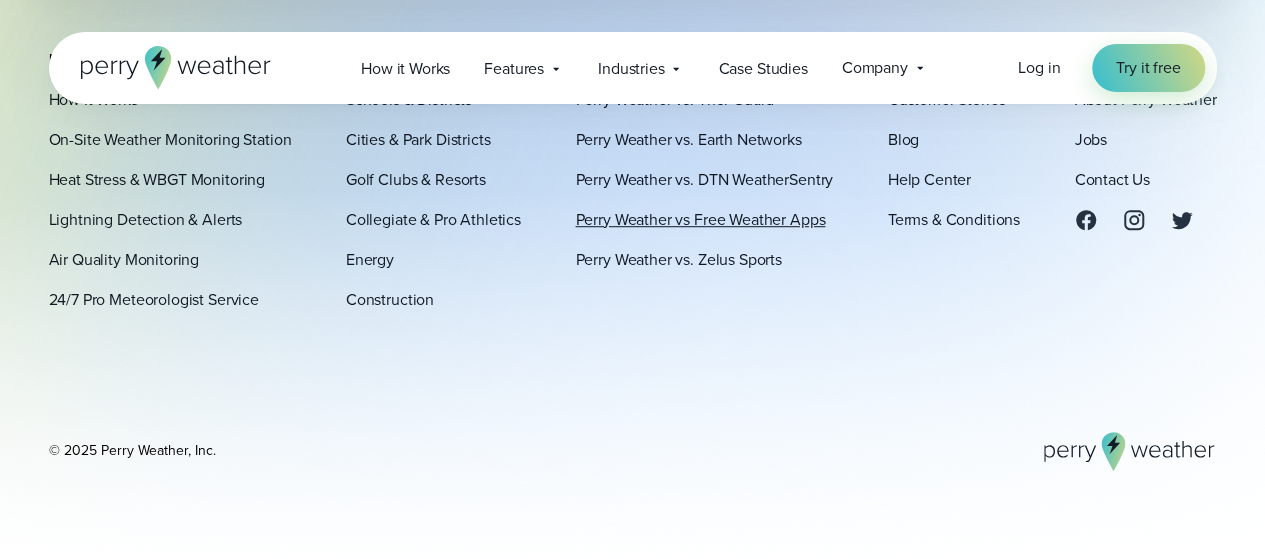 click on "Perry Weather vs Free Weather Apps" at bounding box center [700, 219] 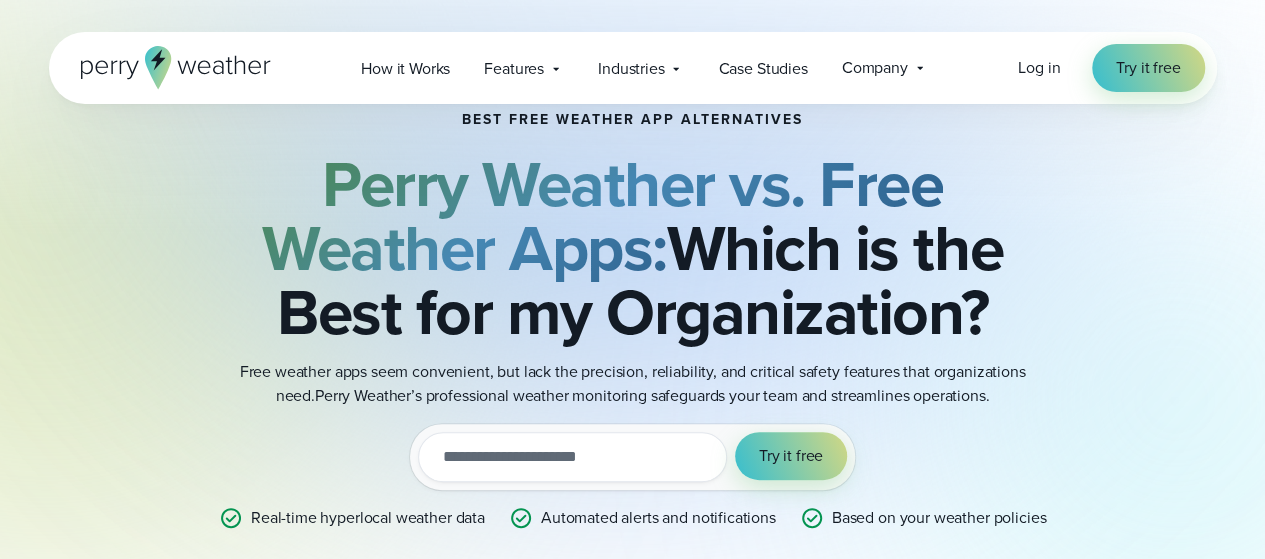 scroll, scrollTop: 290, scrollLeft: 0, axis: vertical 